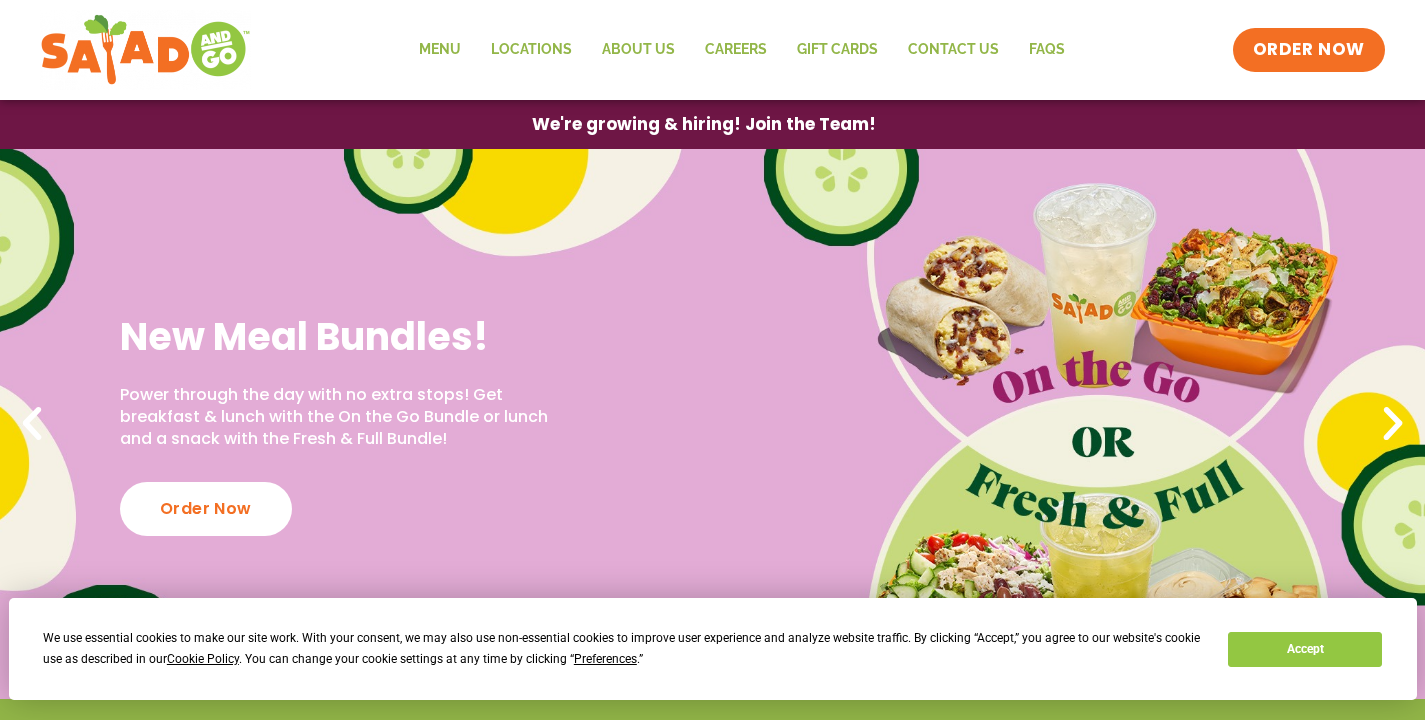 scroll, scrollTop: 0, scrollLeft: 0, axis: both 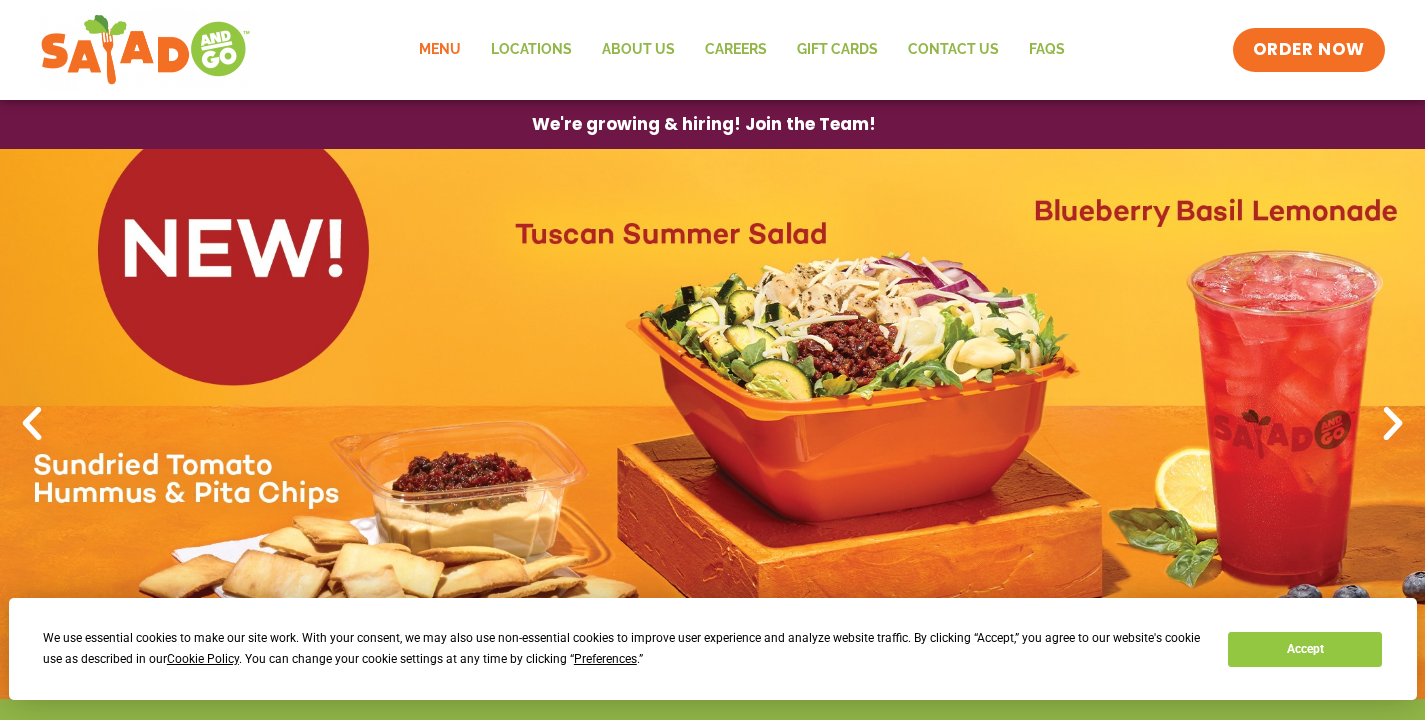 click on "Menu" 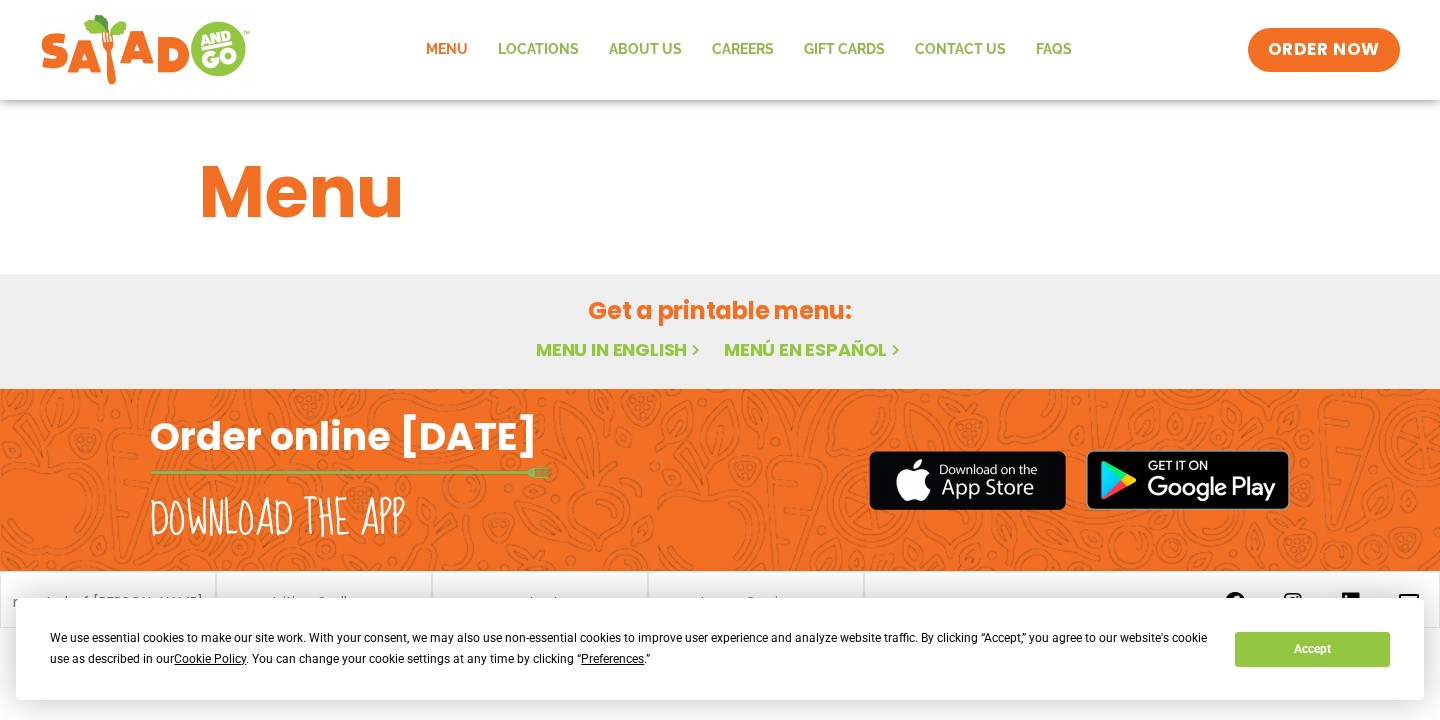 scroll, scrollTop: 0, scrollLeft: 0, axis: both 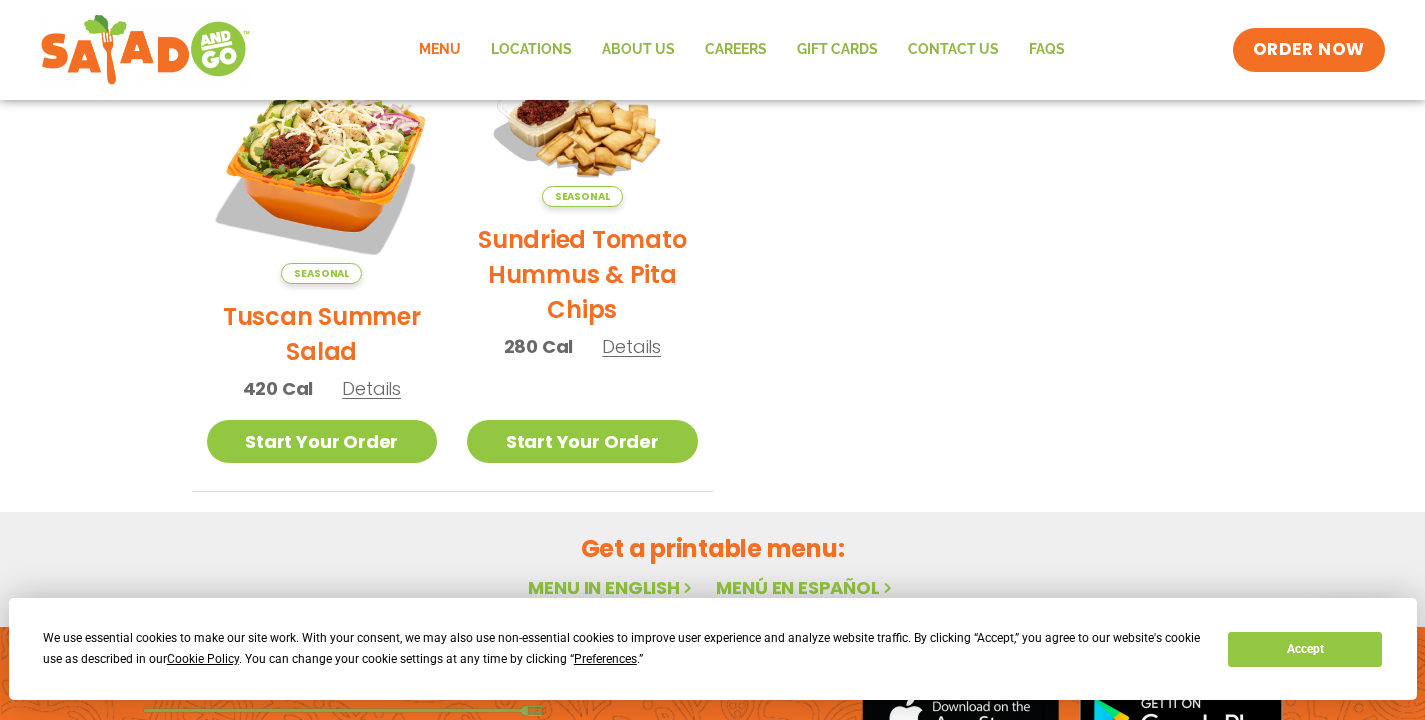 click on "Details" at bounding box center (371, 388) 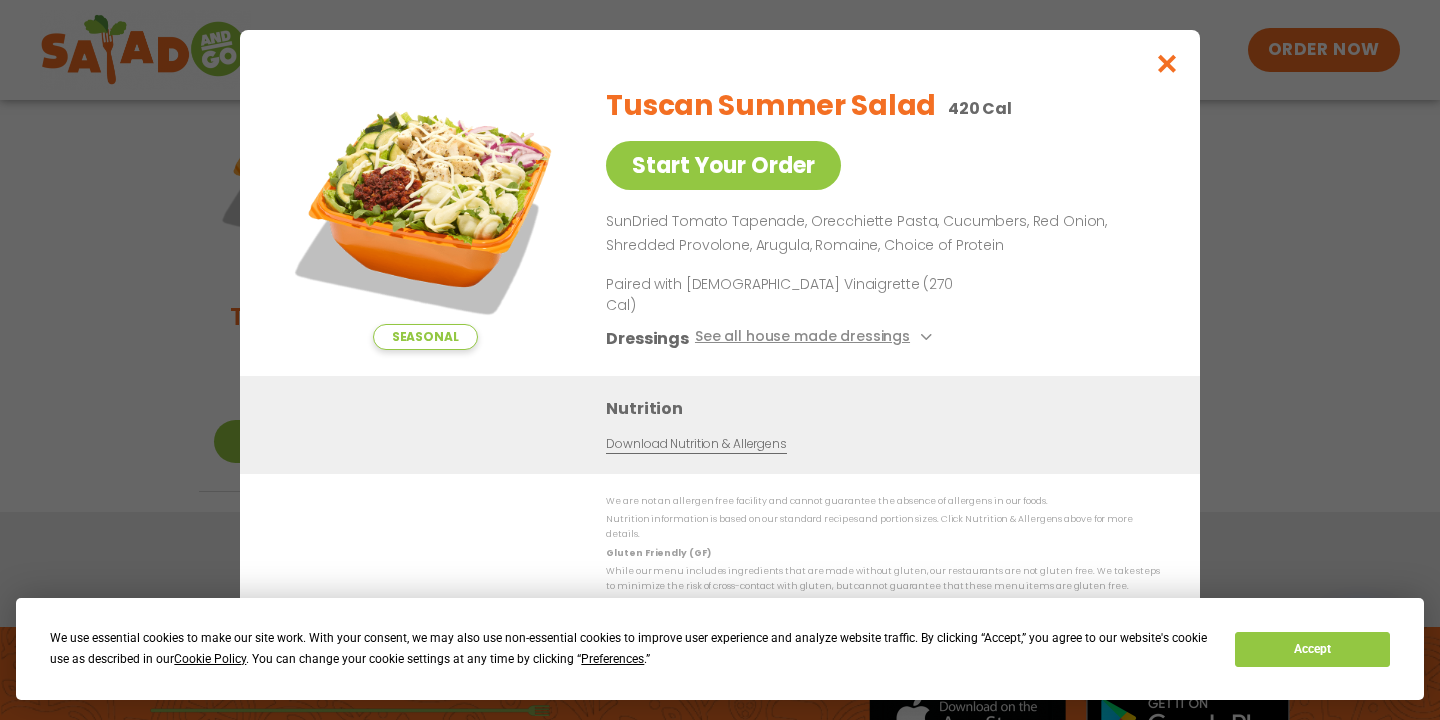 click at bounding box center [1167, 63] 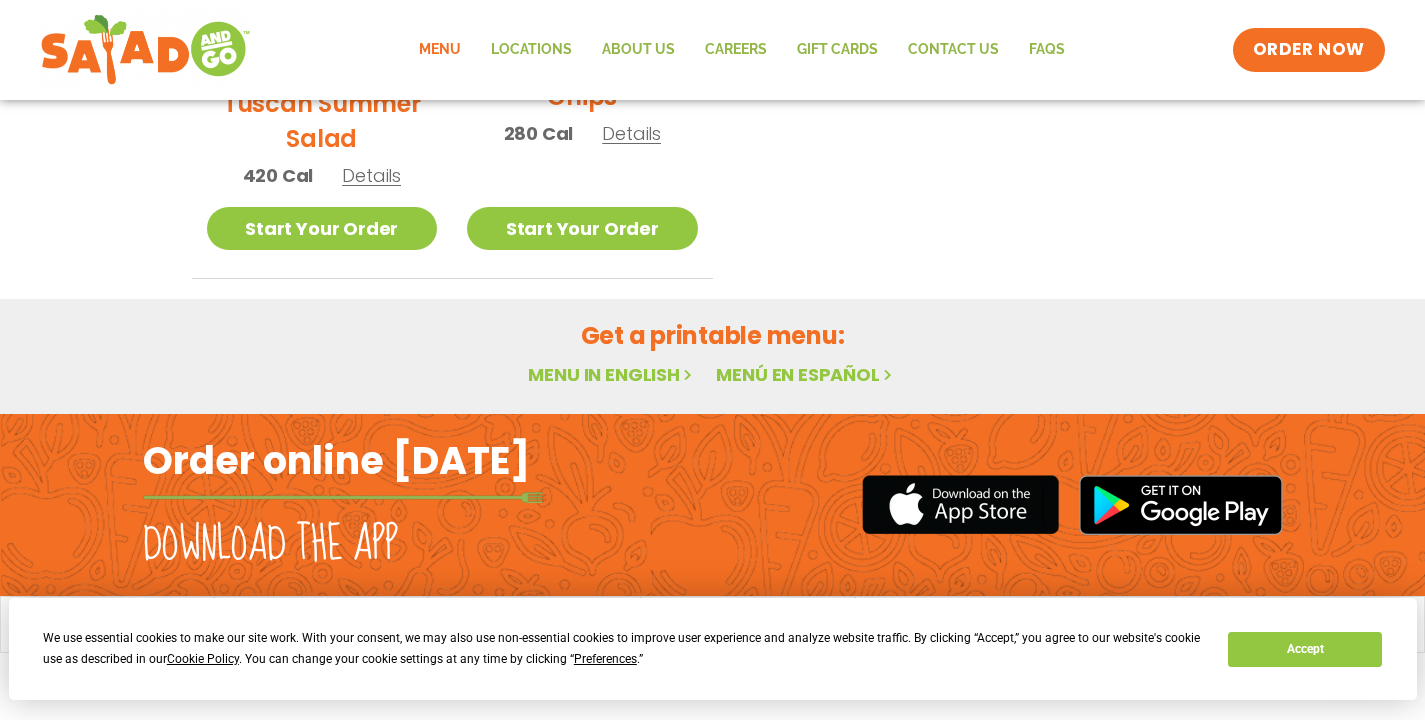 scroll, scrollTop: 724, scrollLeft: 0, axis: vertical 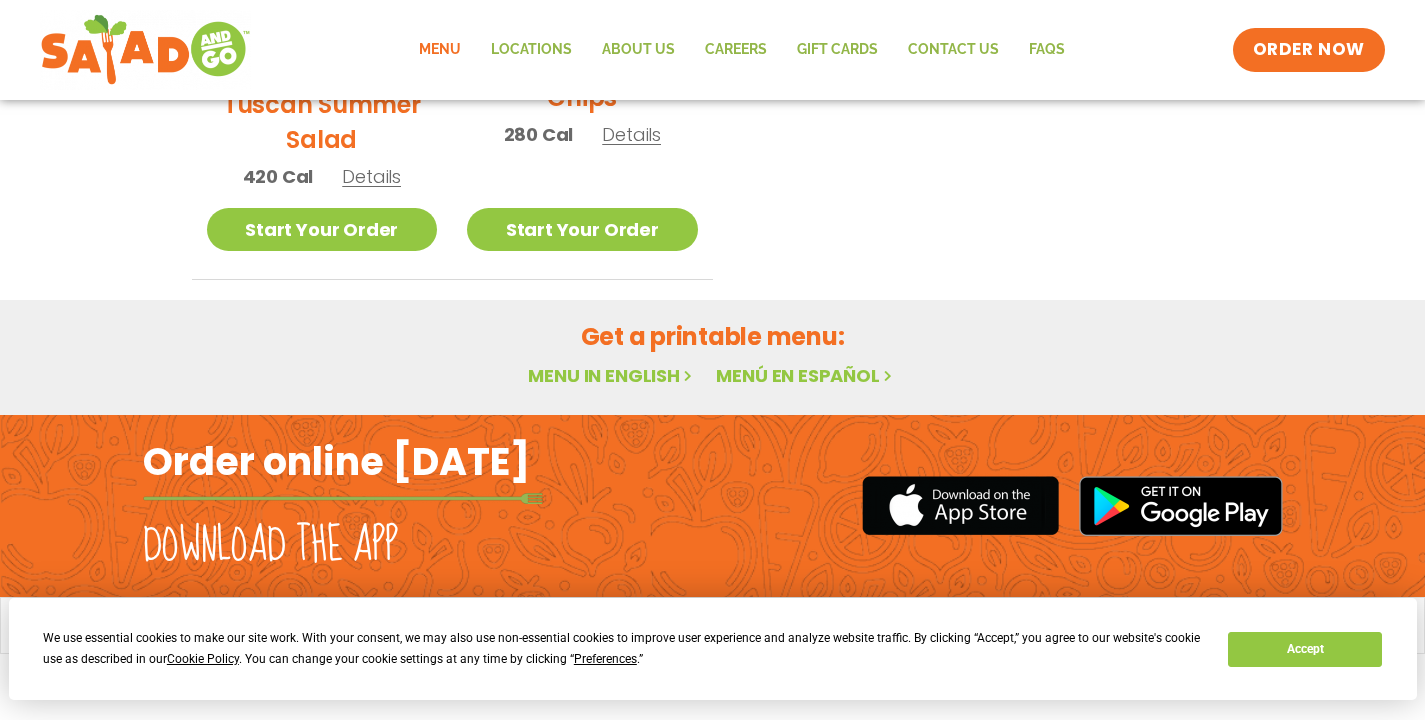 click on "Menu in English" at bounding box center [612, 375] 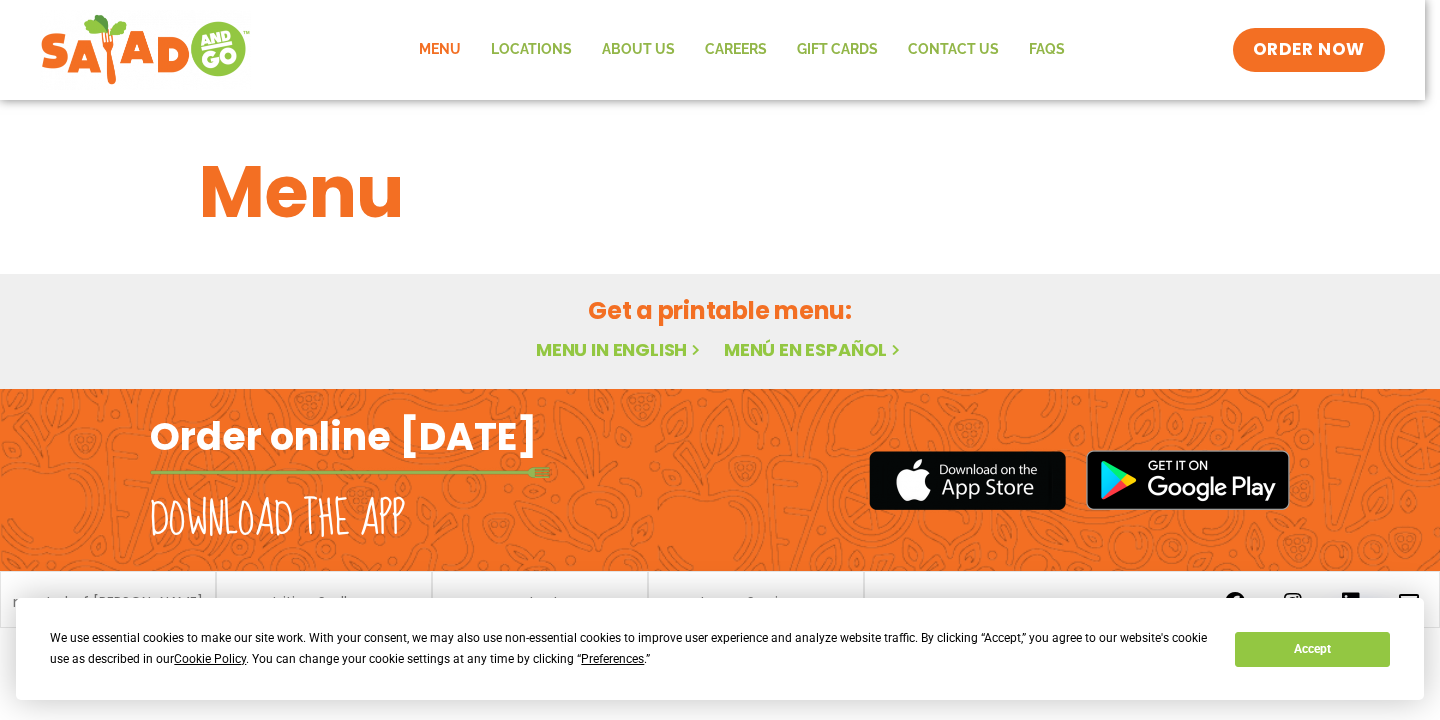 scroll, scrollTop: 0, scrollLeft: 0, axis: both 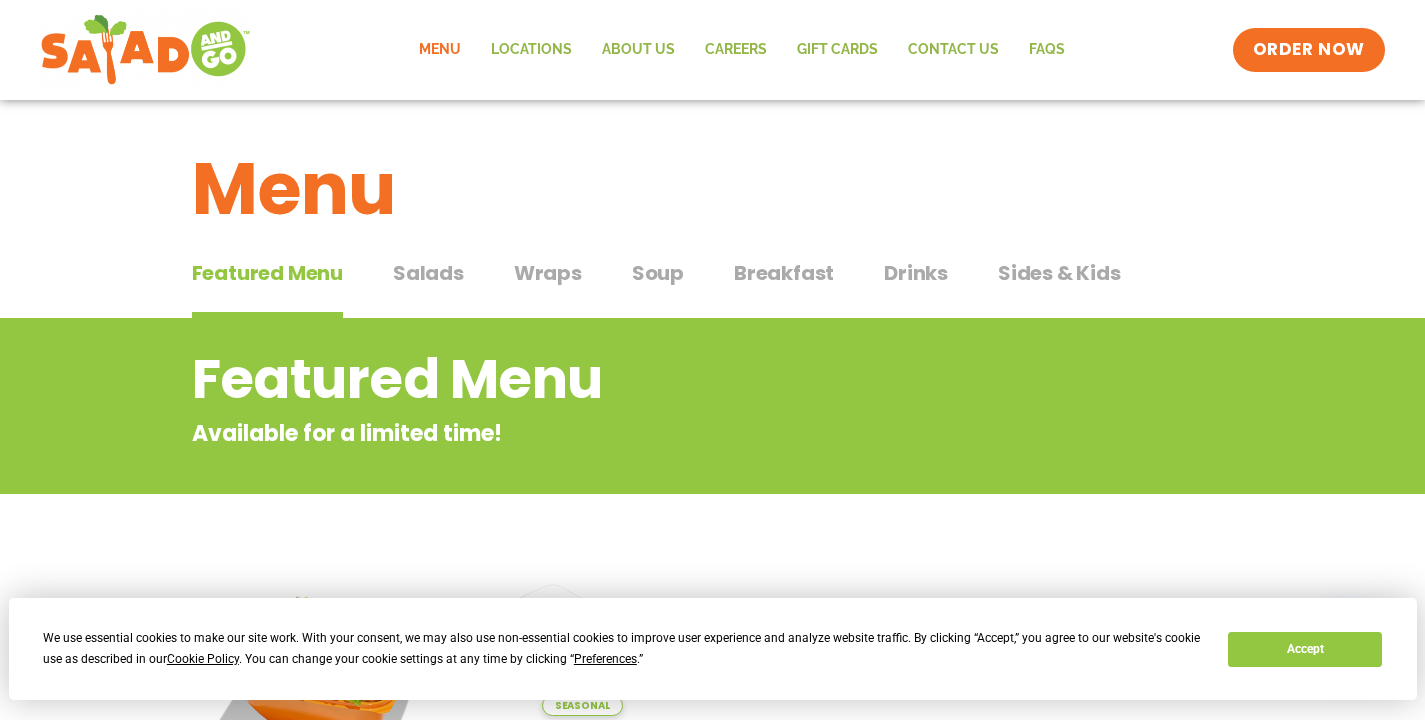 click on "Featured Menu" at bounding box center [632, 379] 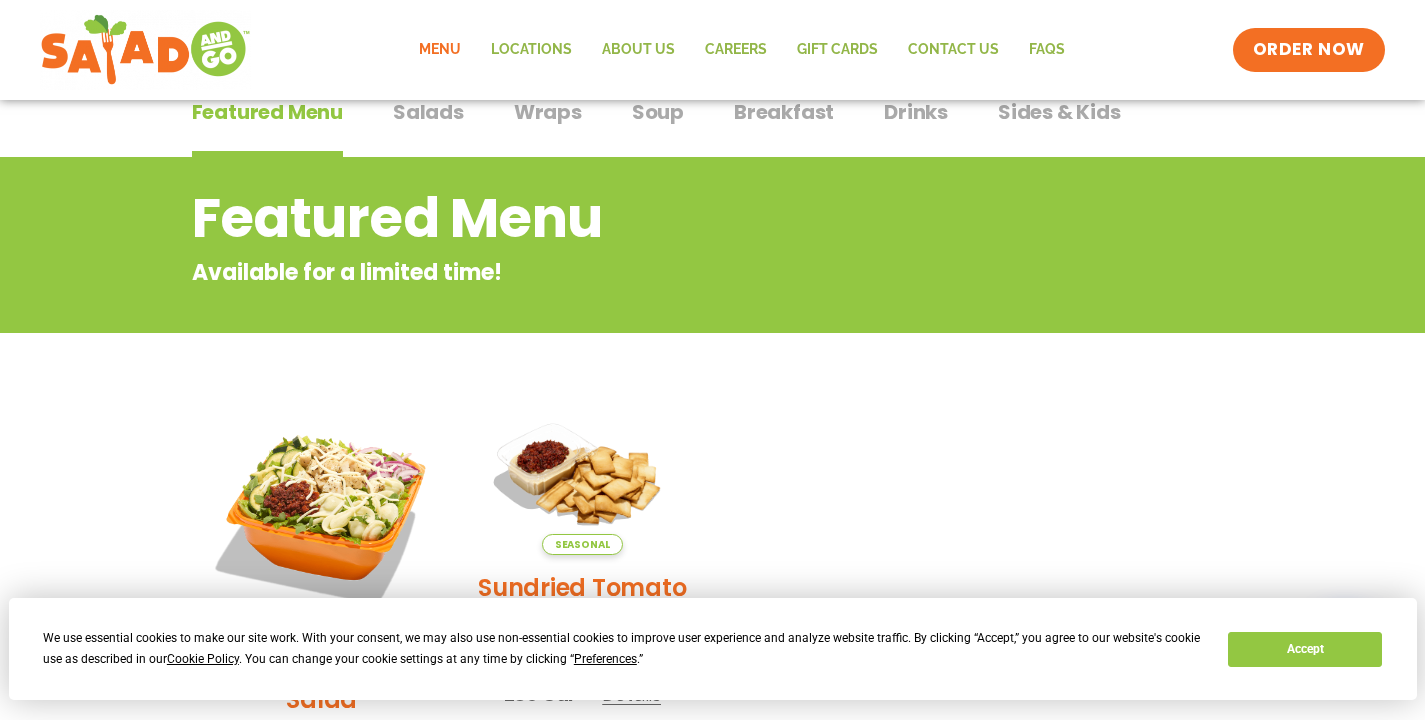 scroll, scrollTop: 127, scrollLeft: 0, axis: vertical 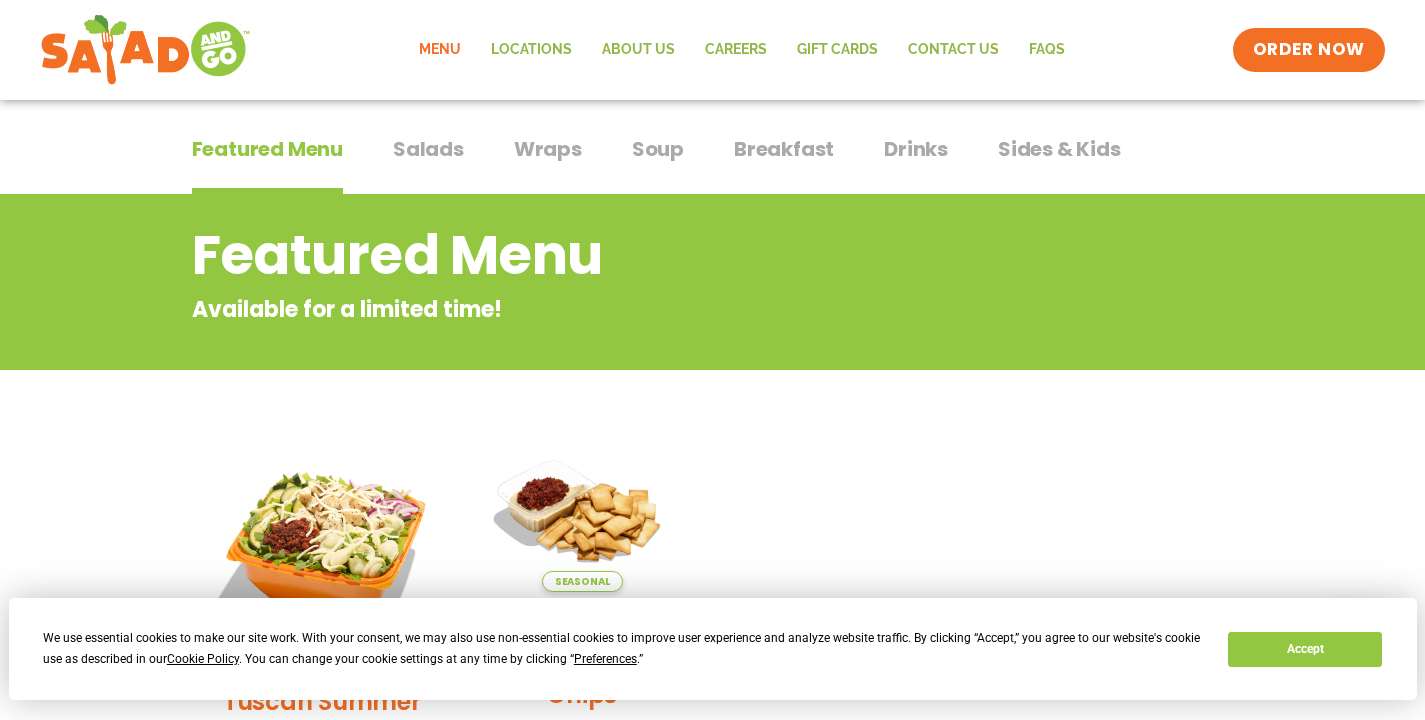 click on "Salads" at bounding box center [428, 149] 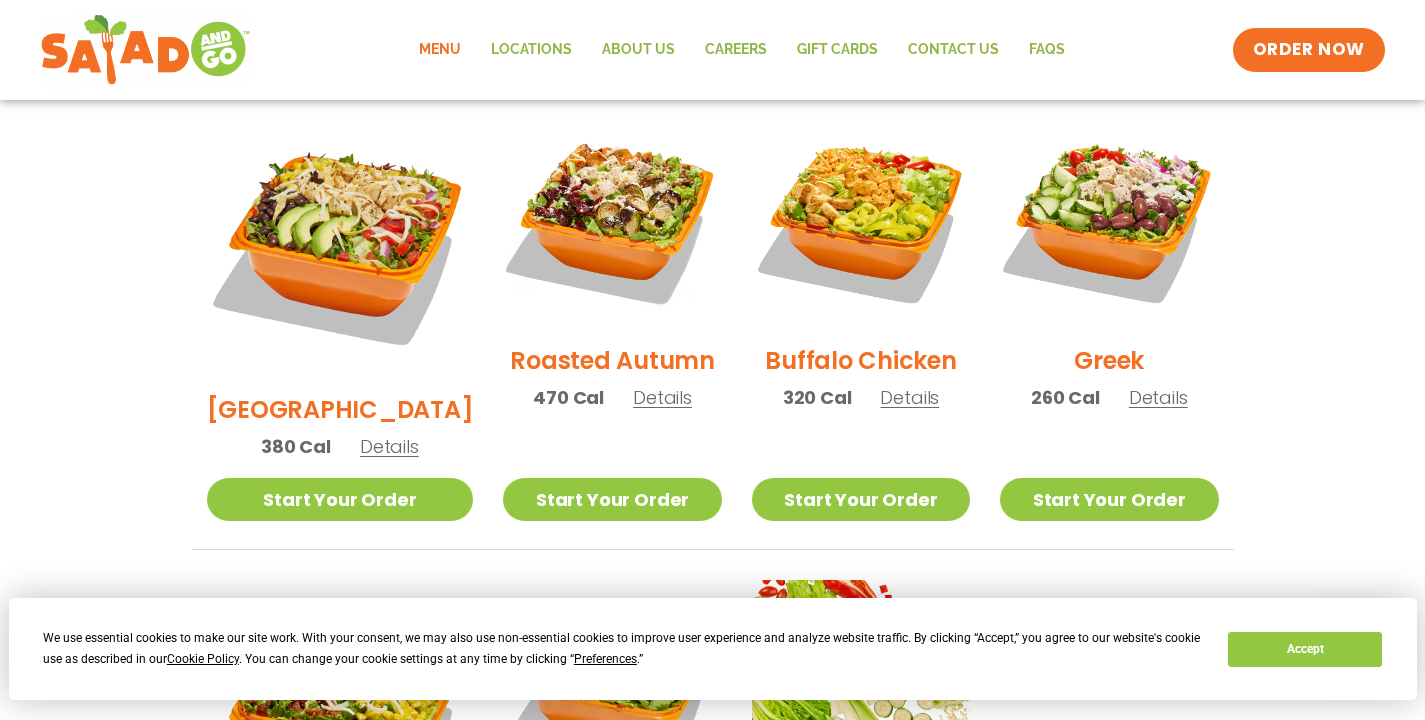 scroll, scrollTop: 1061, scrollLeft: 0, axis: vertical 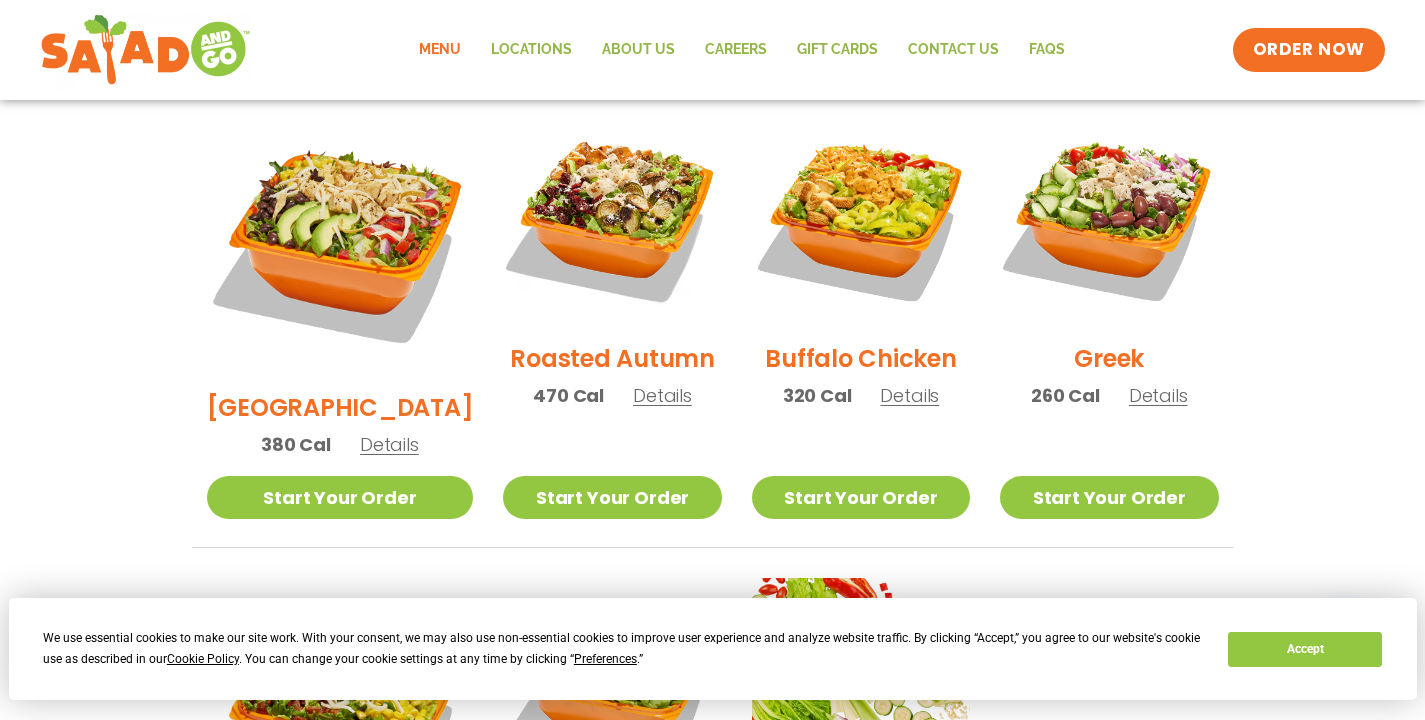click on "Details" at bounding box center (662, 395) 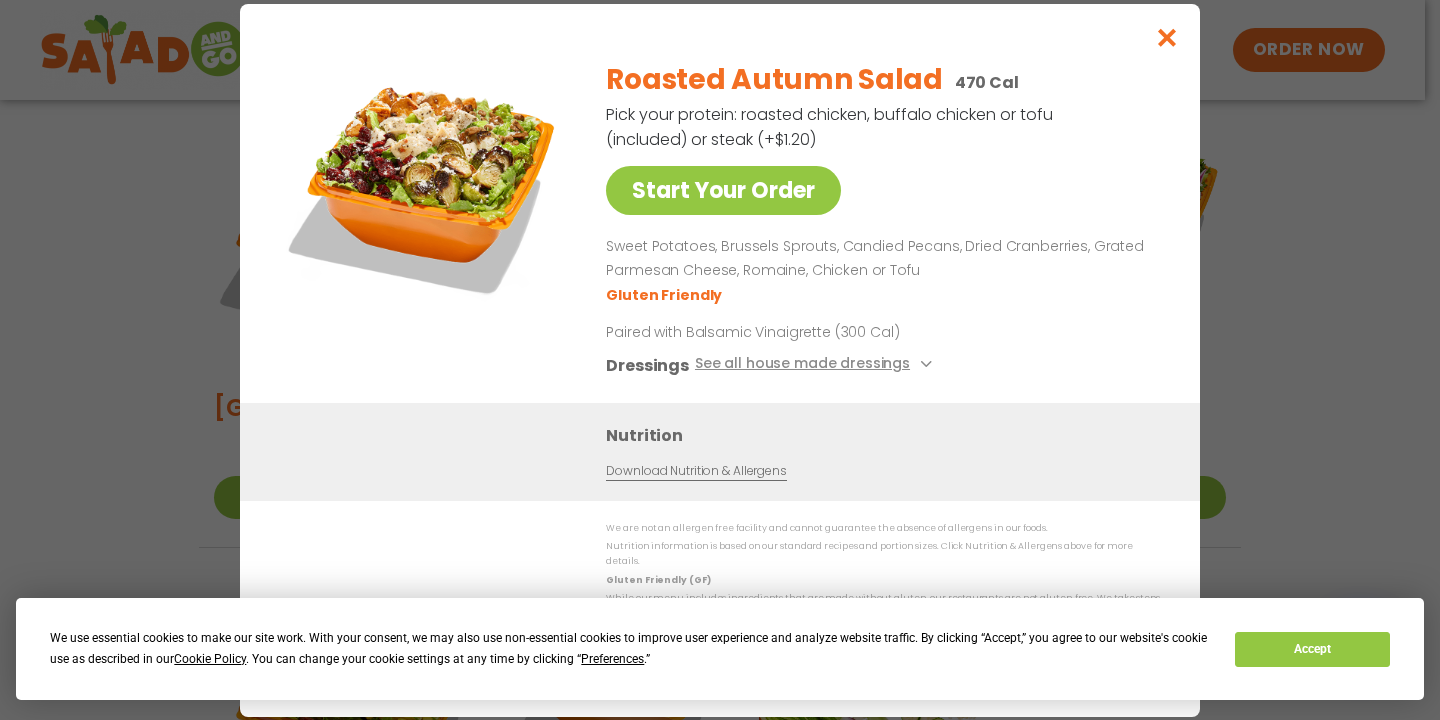 click at bounding box center [1167, 37] 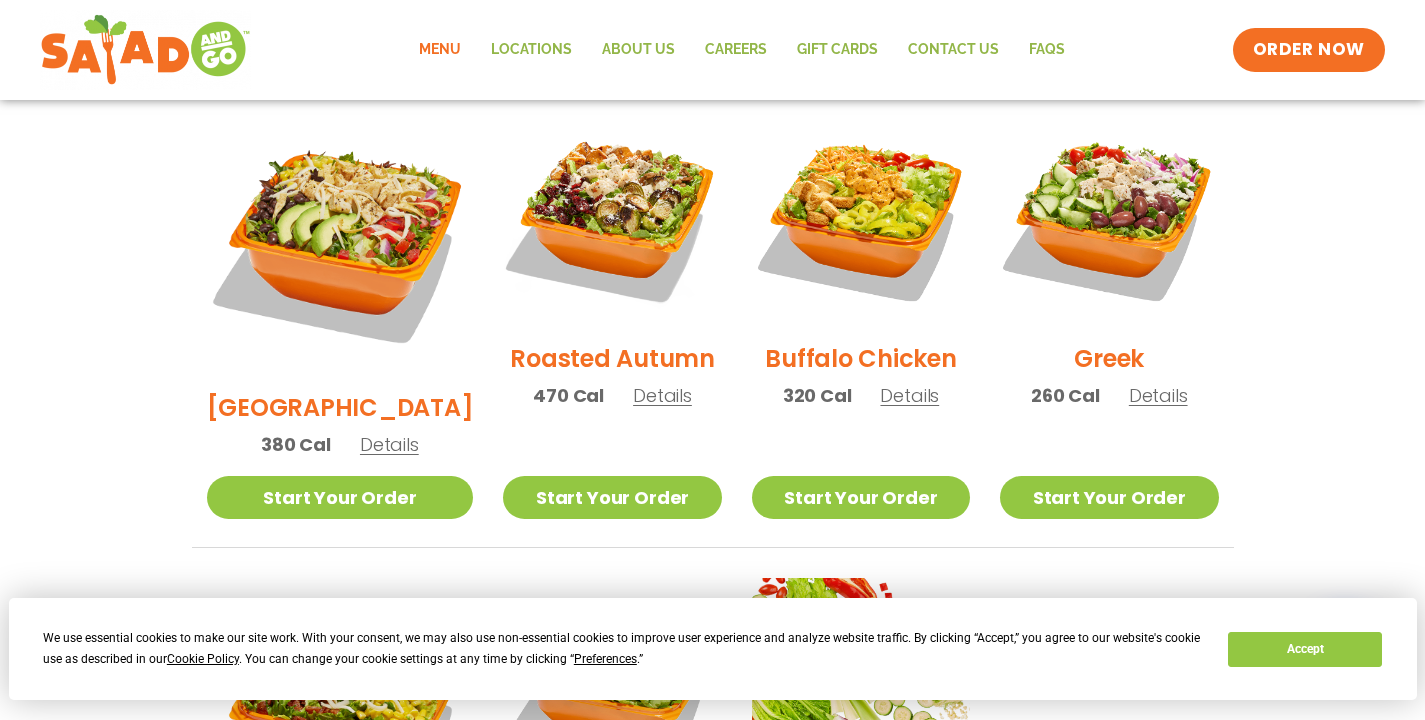 click on "Details" at bounding box center (1158, 395) 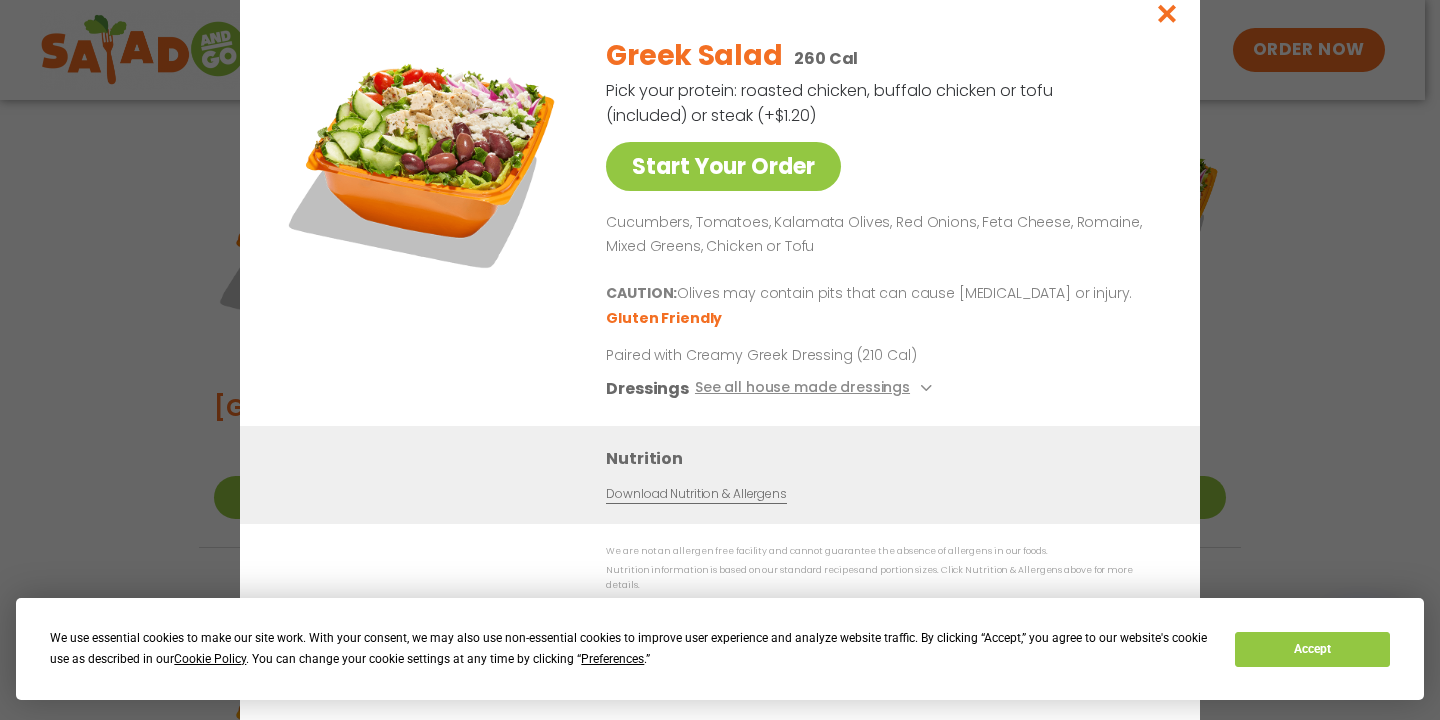 click at bounding box center (1167, 13) 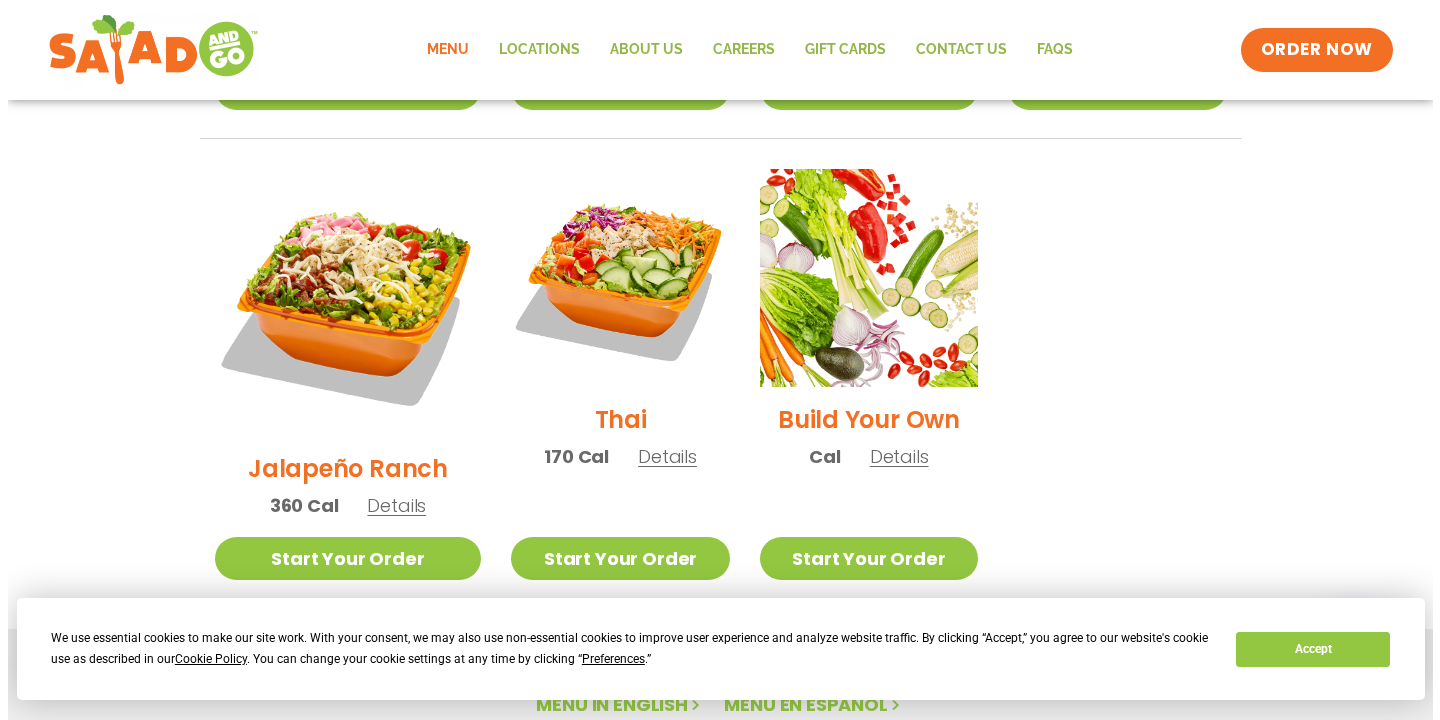 scroll, scrollTop: 1469, scrollLeft: 0, axis: vertical 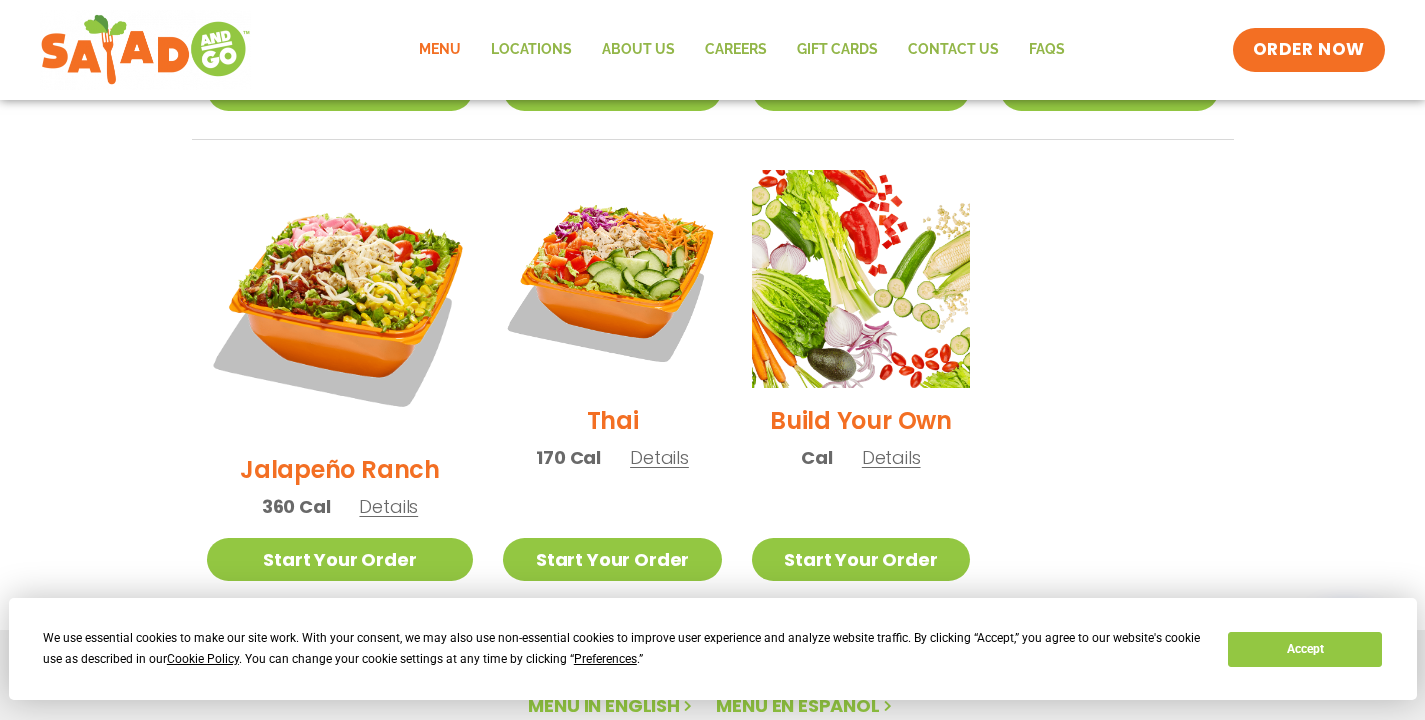 click on "Details" at bounding box center (659, 457) 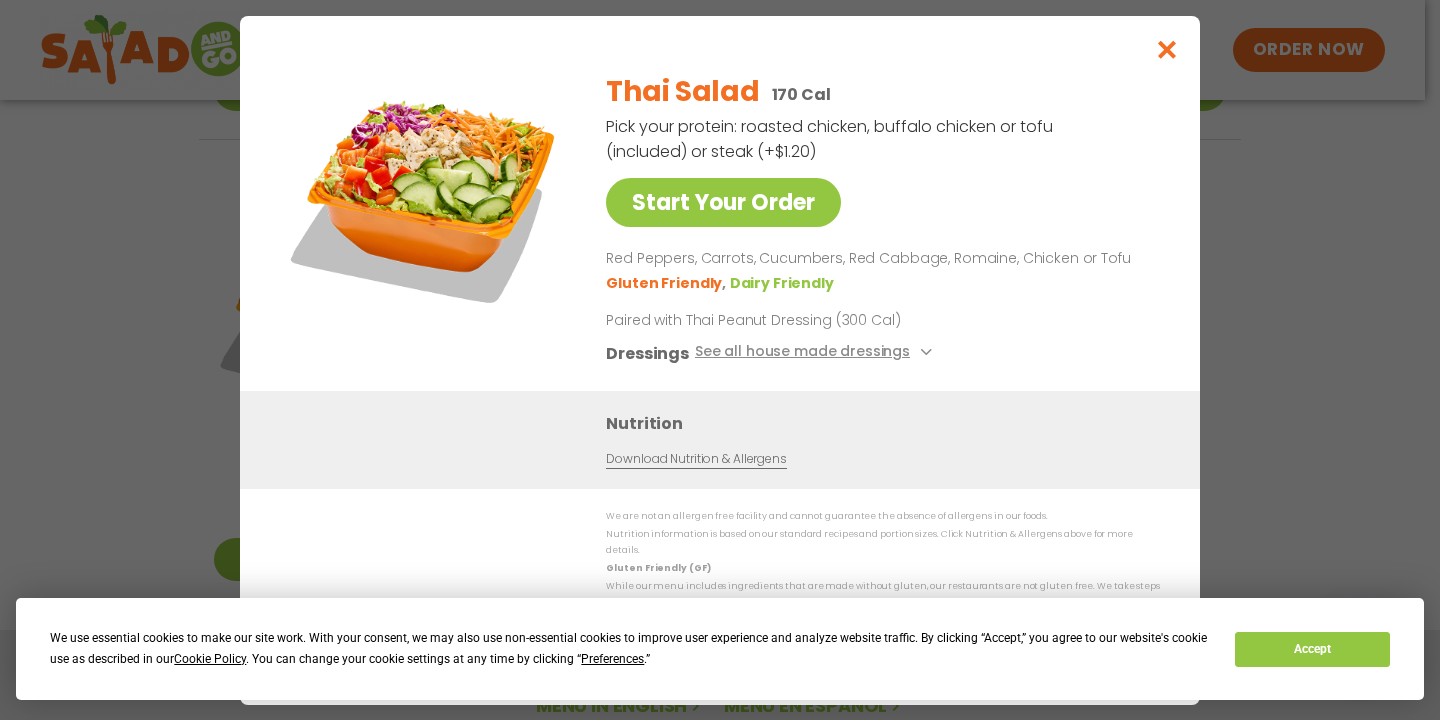 click at bounding box center (1167, 49) 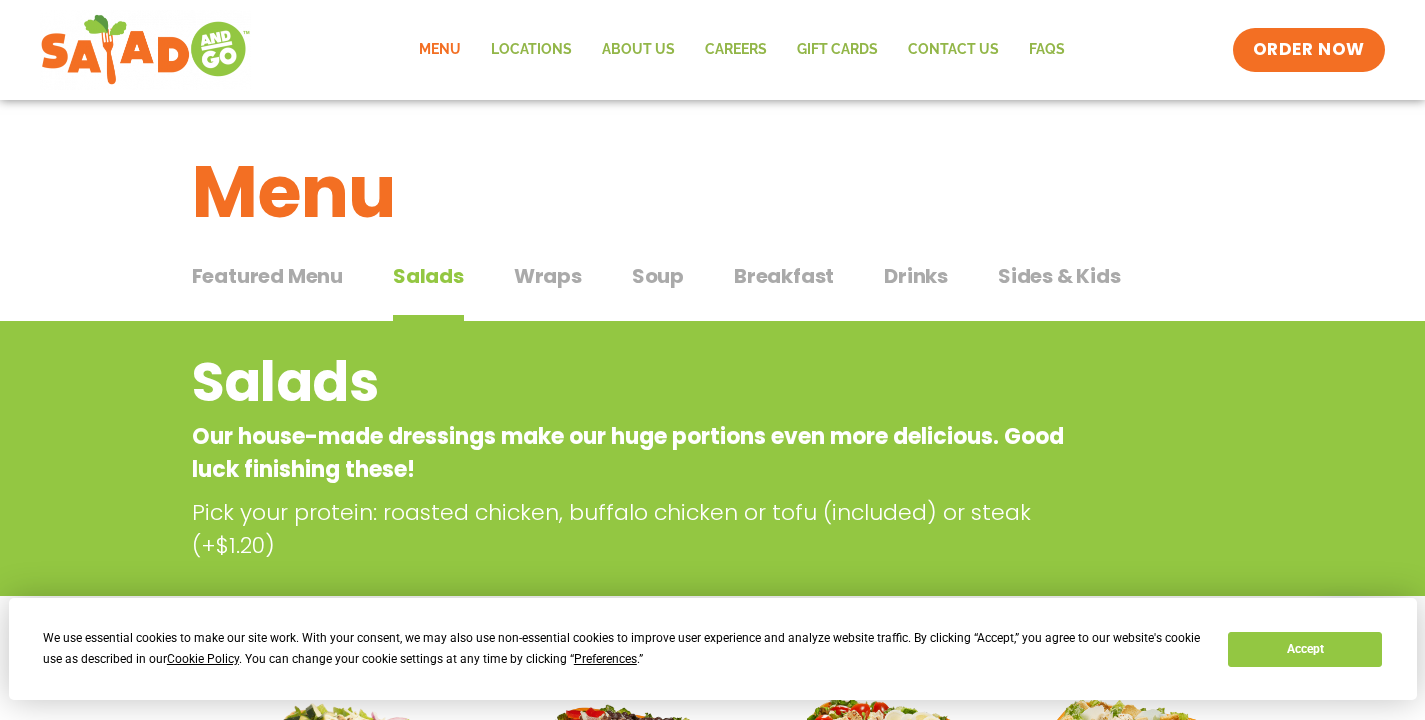scroll, scrollTop: 0, scrollLeft: 0, axis: both 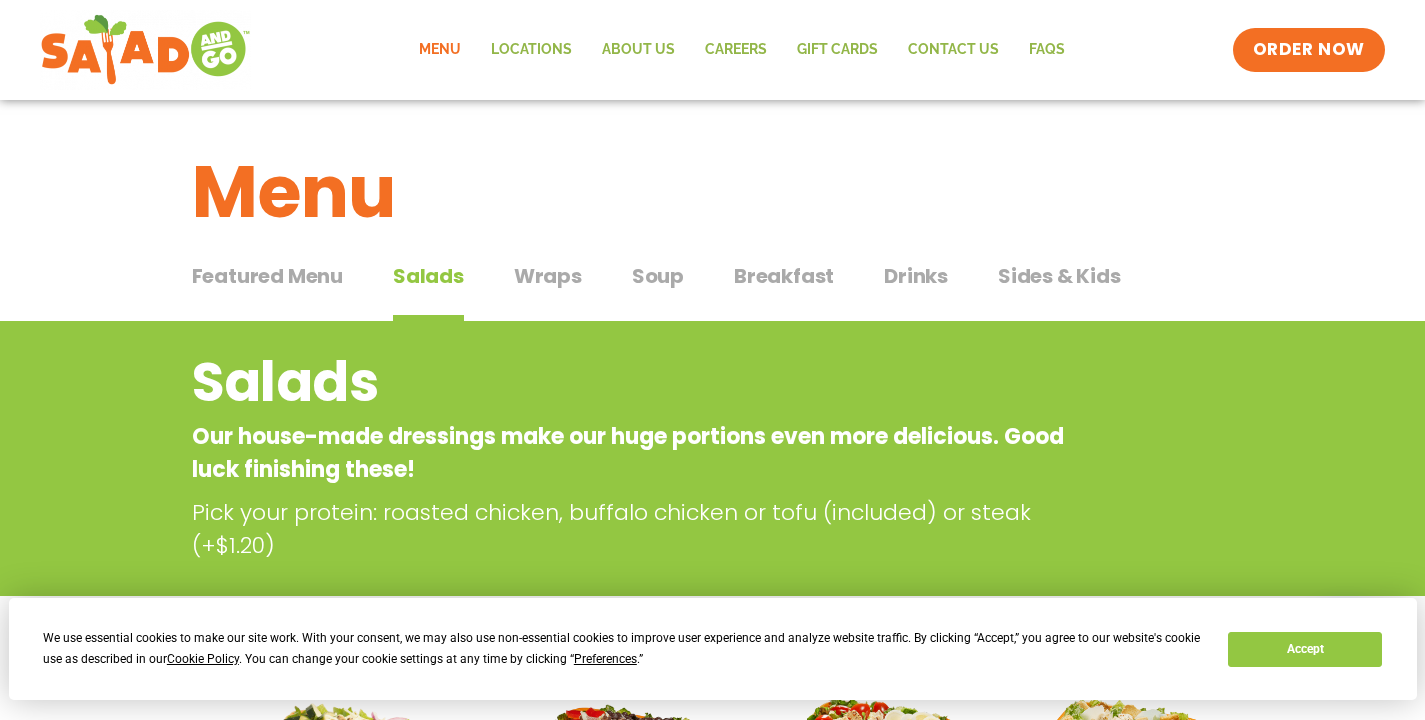 click on "Wraps" at bounding box center (548, 276) 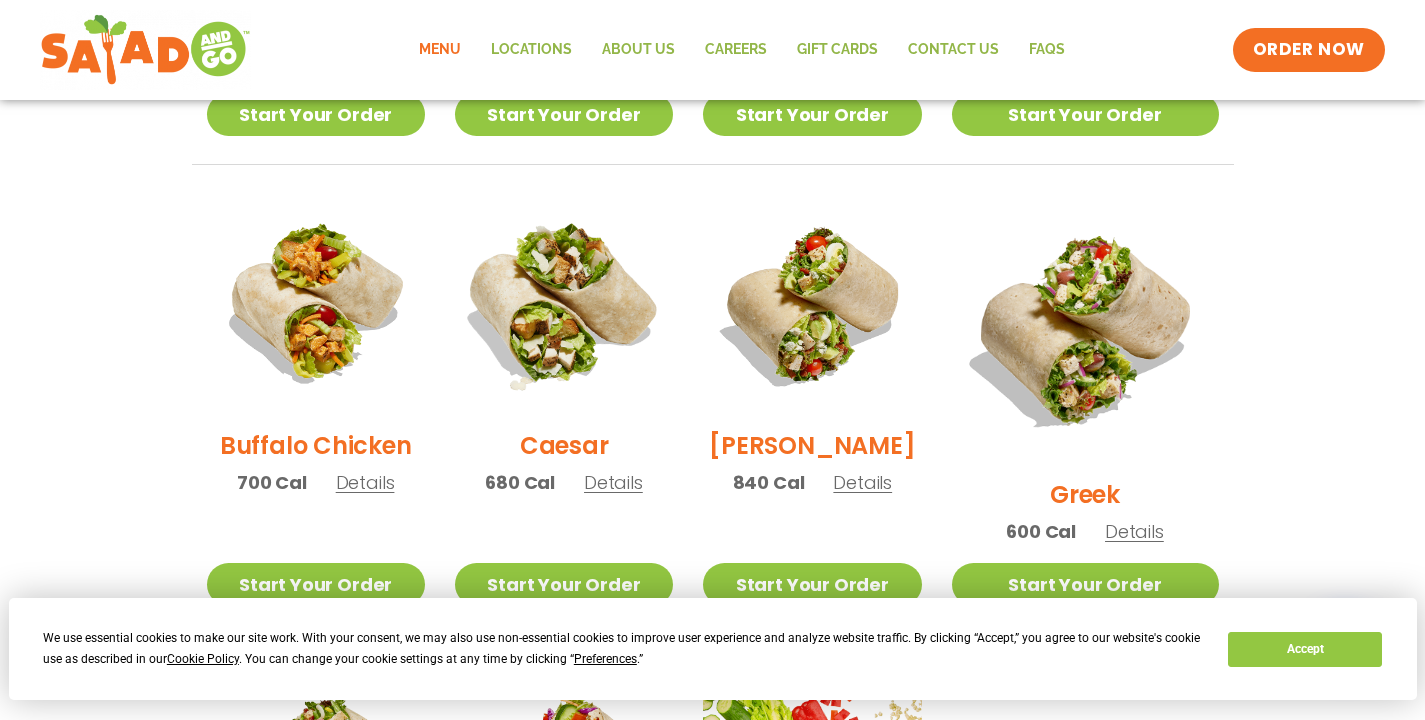 scroll, scrollTop: 903, scrollLeft: 0, axis: vertical 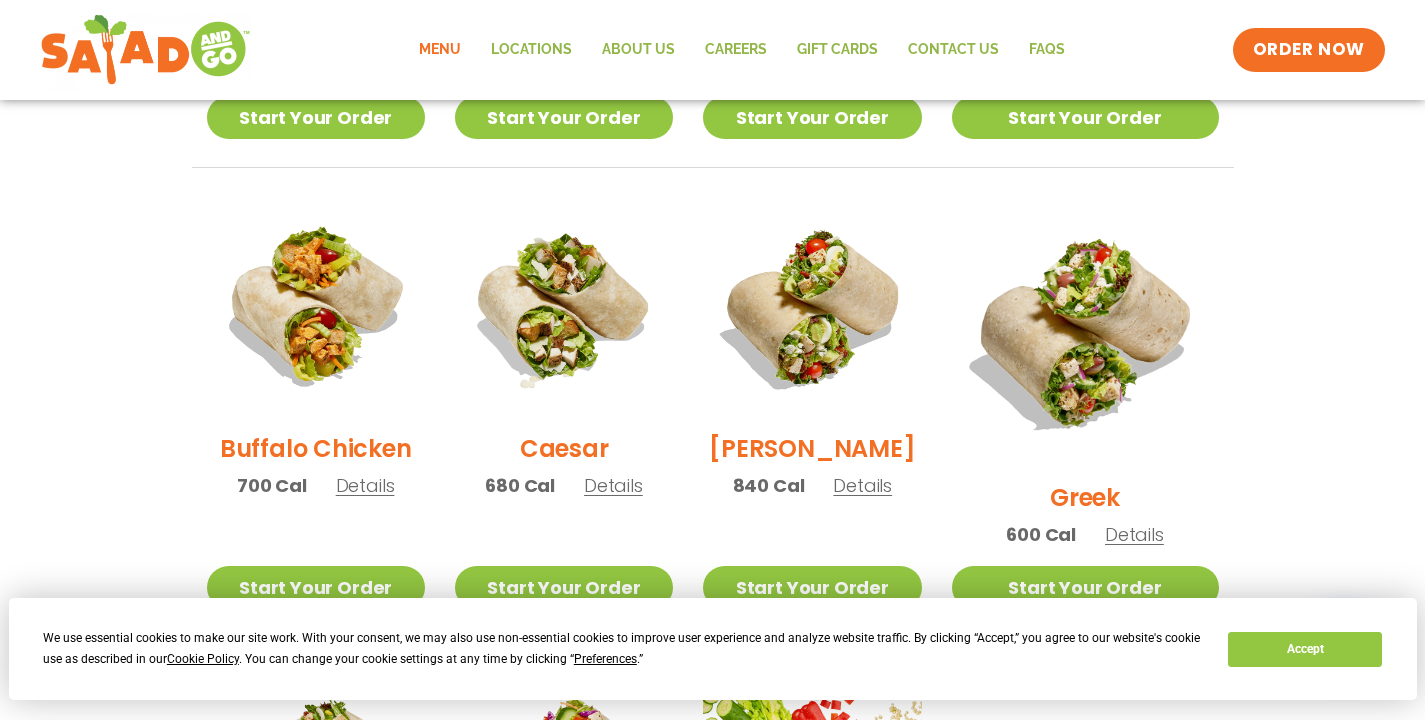 click on "Details" at bounding box center (365, 485) 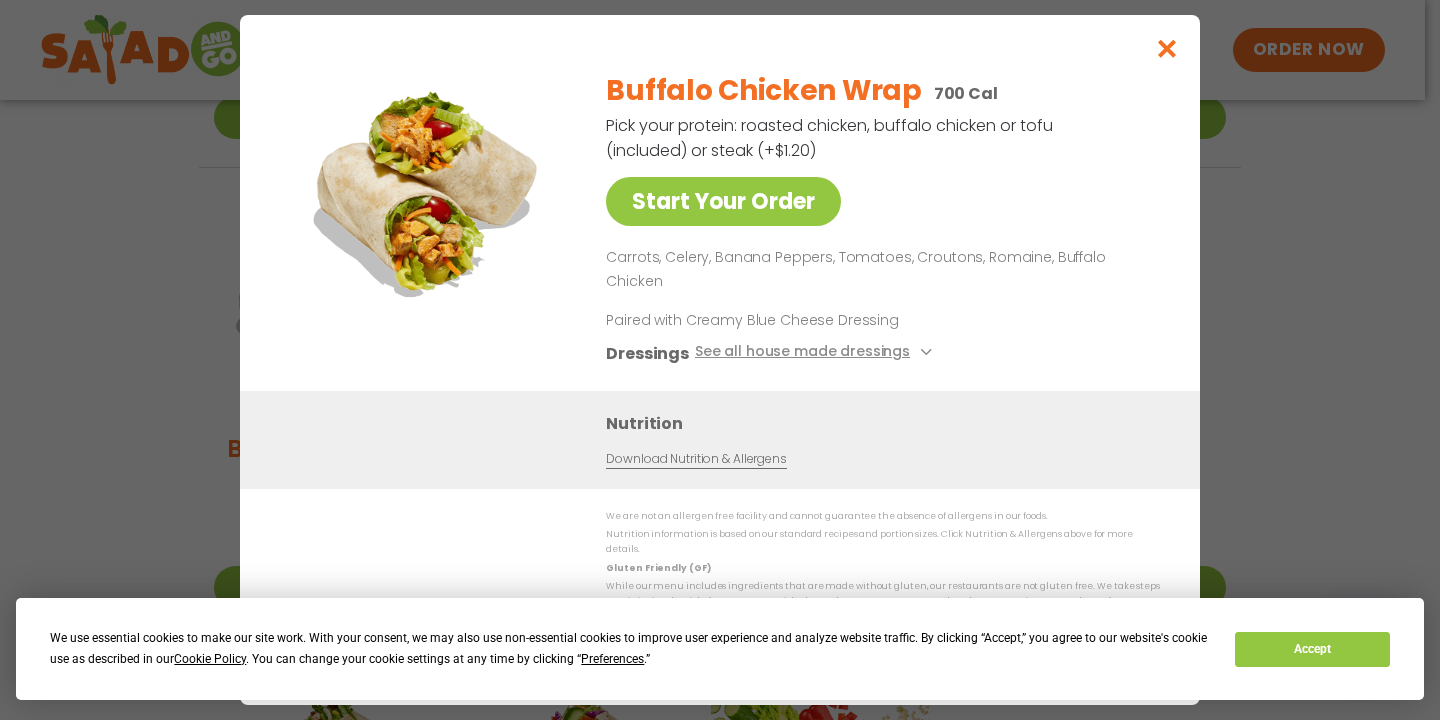 click at bounding box center (1167, 48) 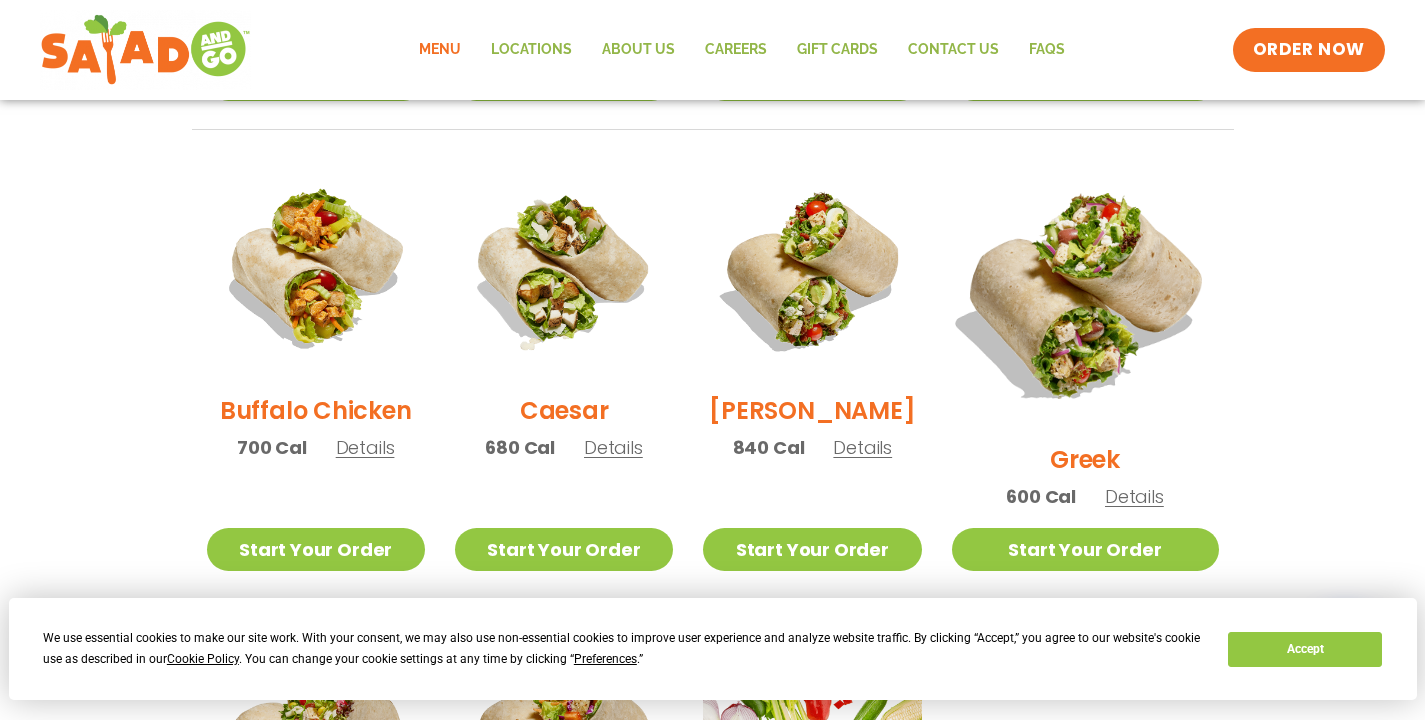 scroll, scrollTop: 951, scrollLeft: 0, axis: vertical 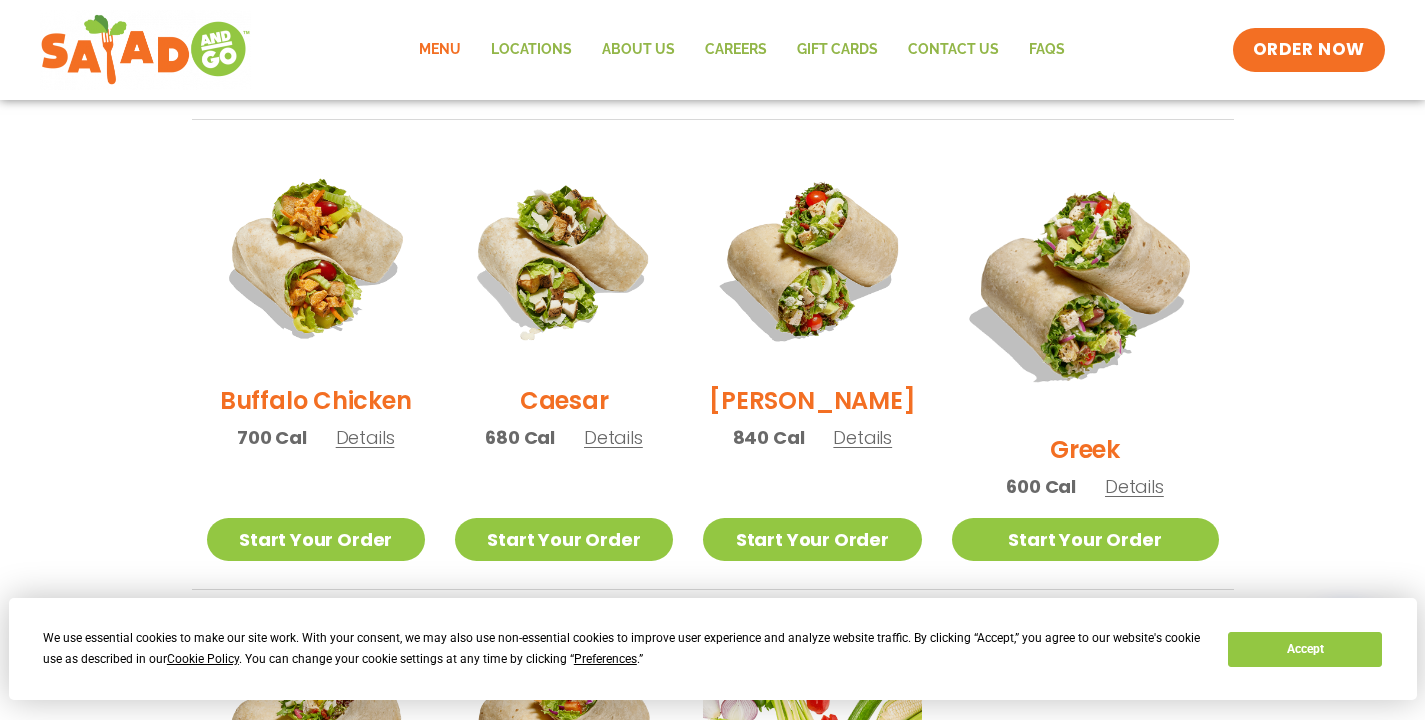 click on "Details" at bounding box center (1134, 486) 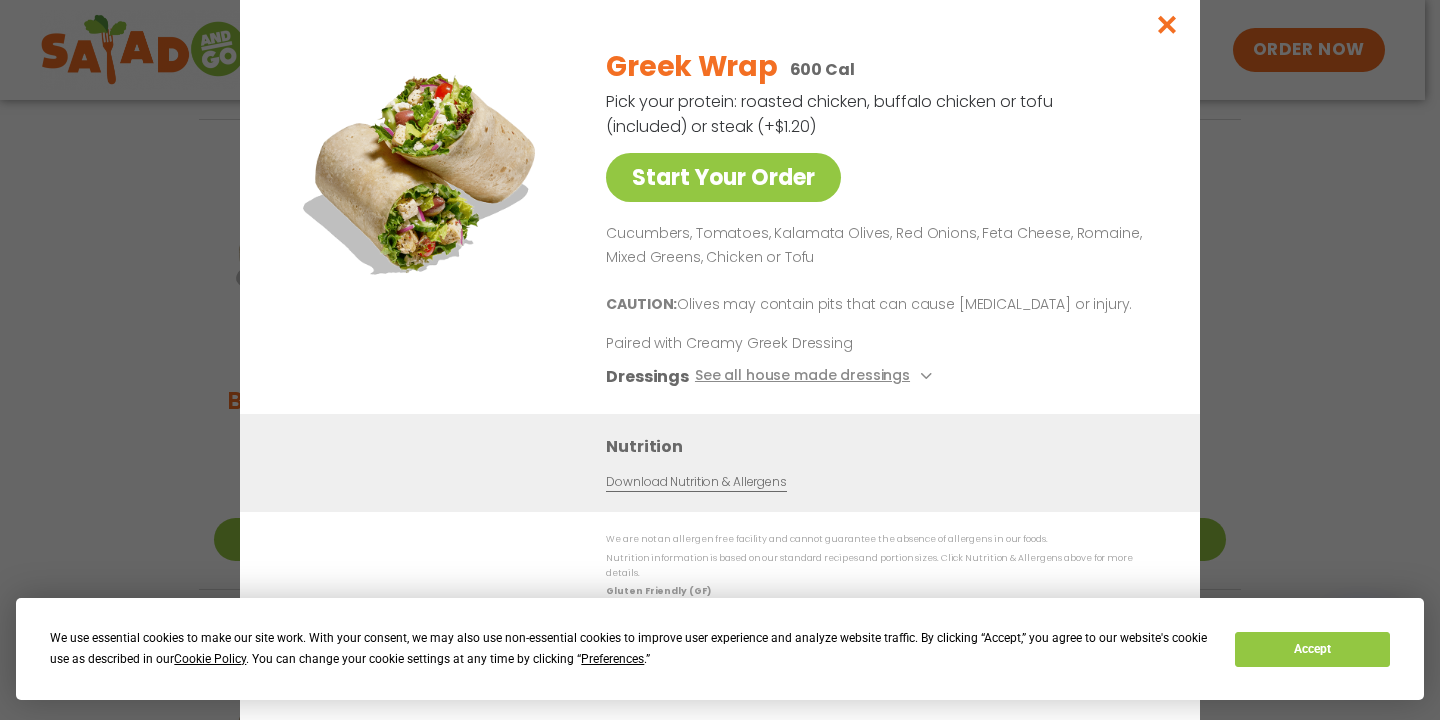 click at bounding box center (1167, 24) 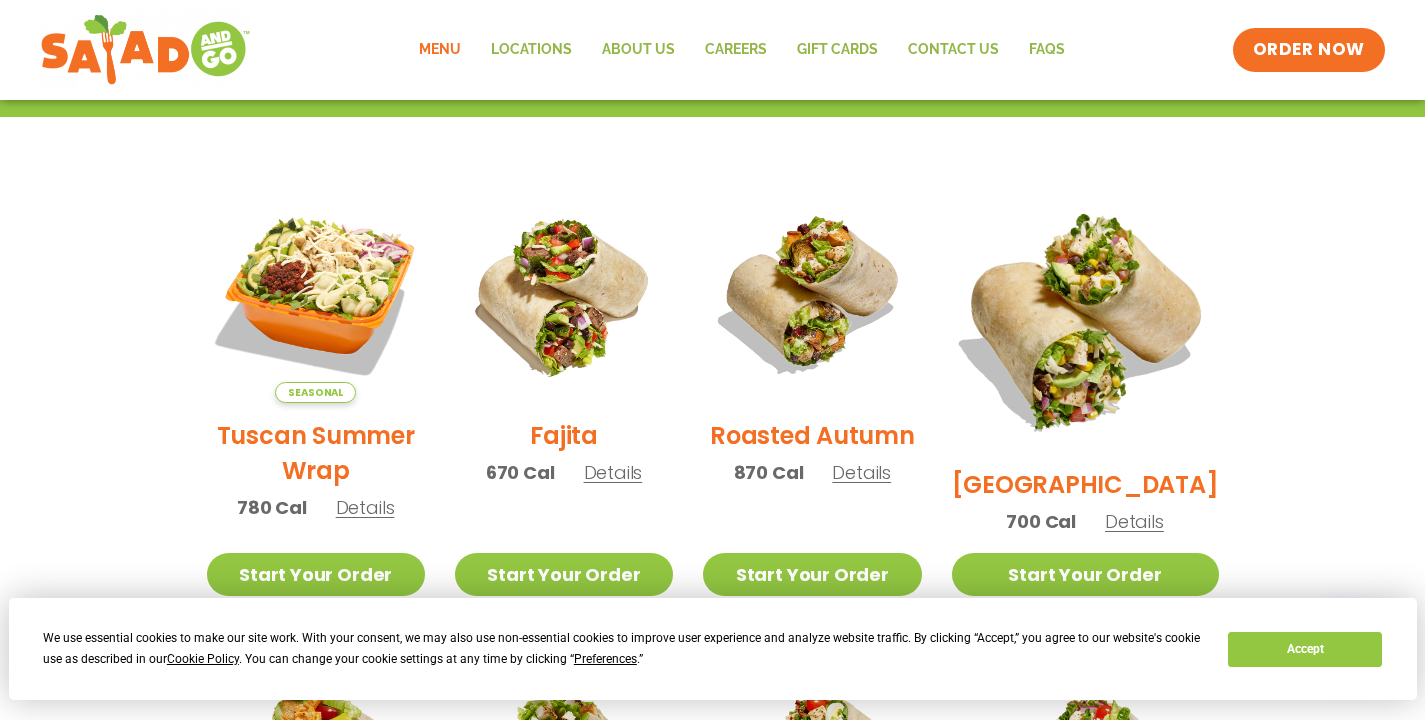 scroll, scrollTop: 448, scrollLeft: 0, axis: vertical 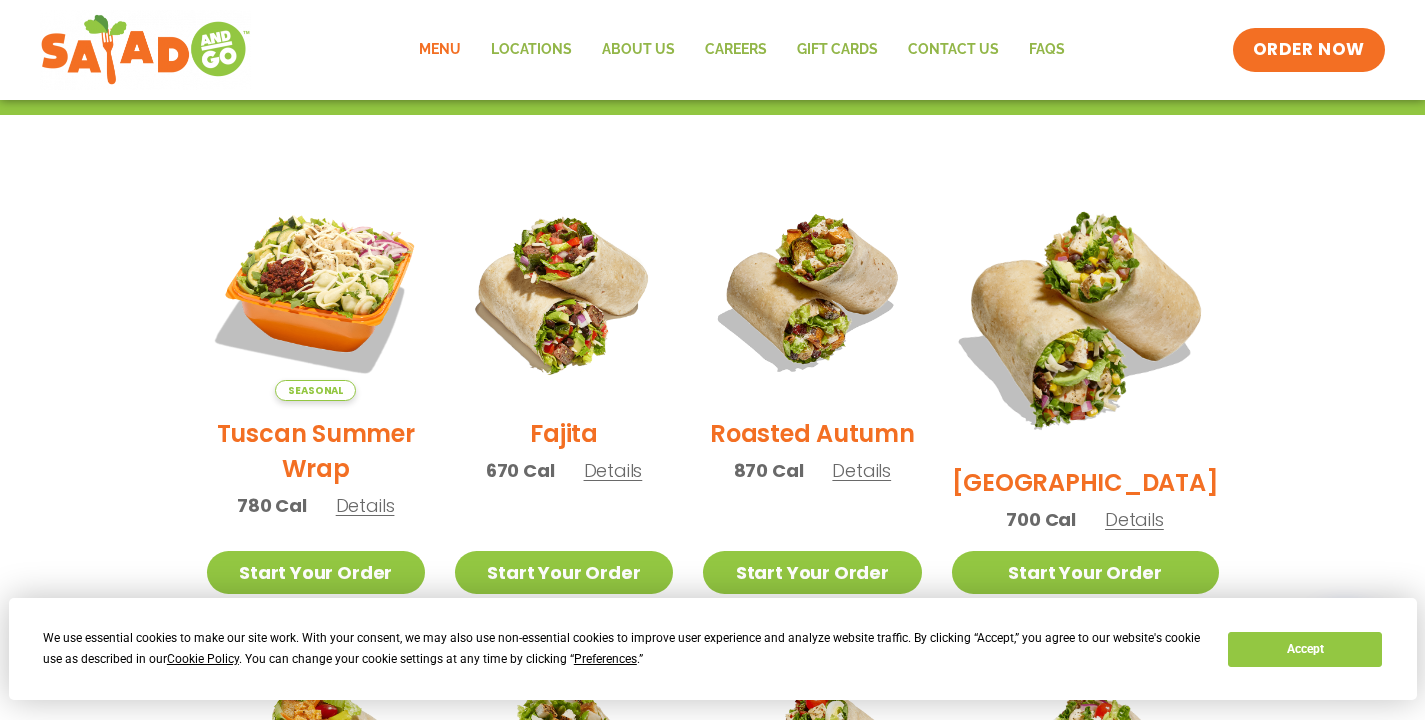click at bounding box center (1084, 316) 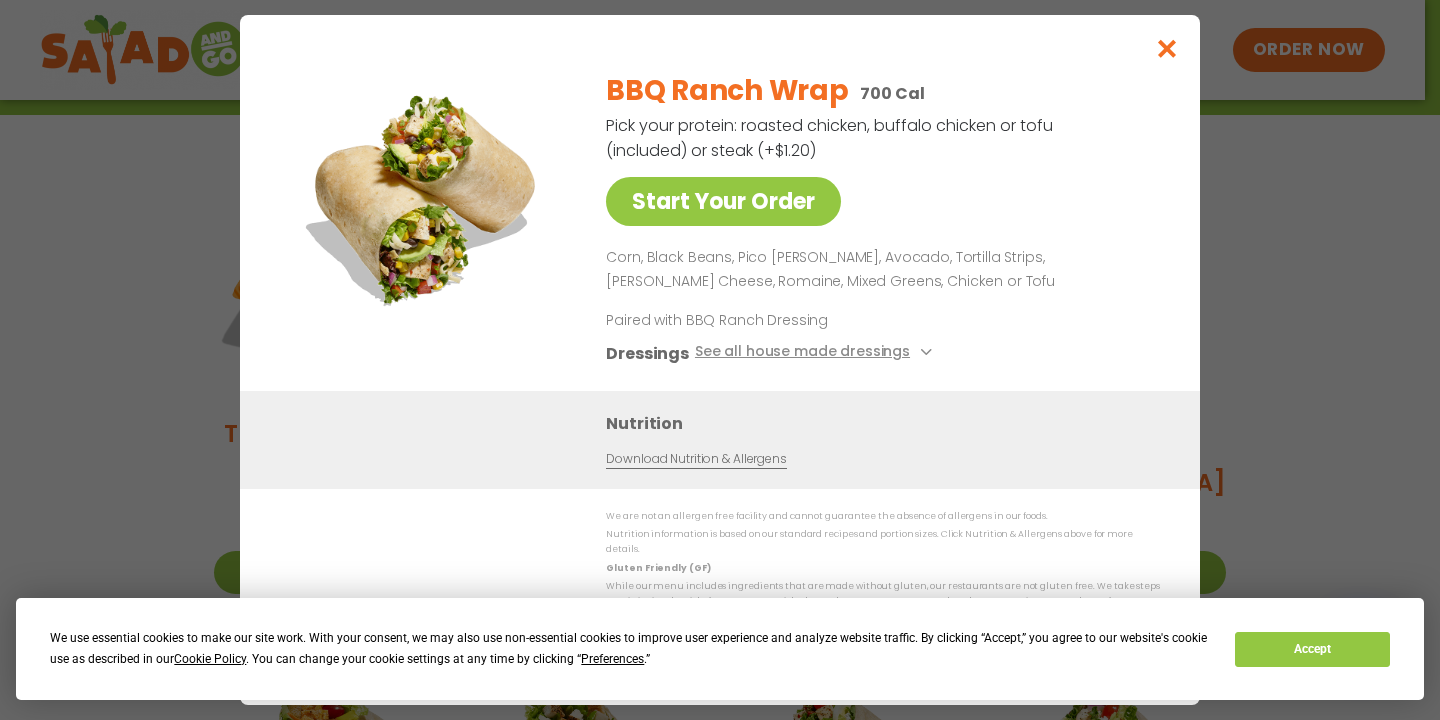click at bounding box center (1167, 48) 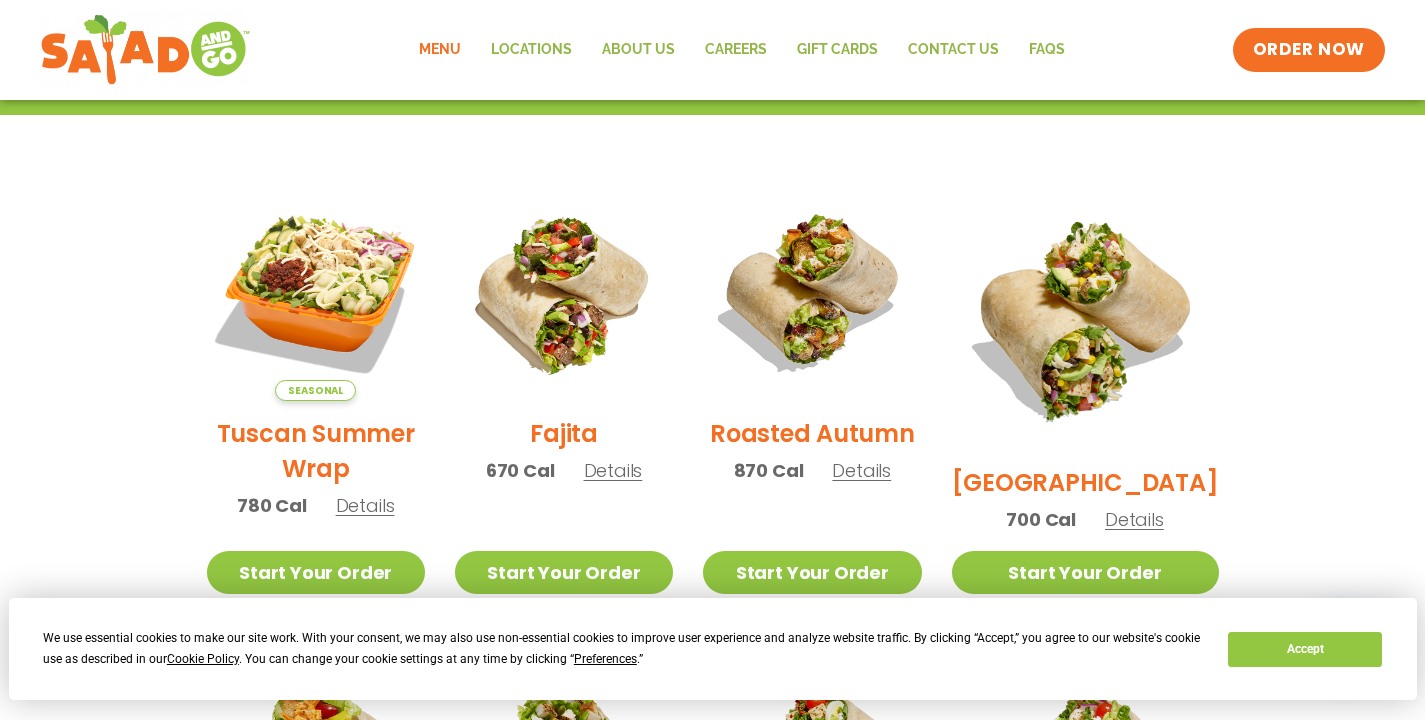 click on "Details" at bounding box center (861, 470) 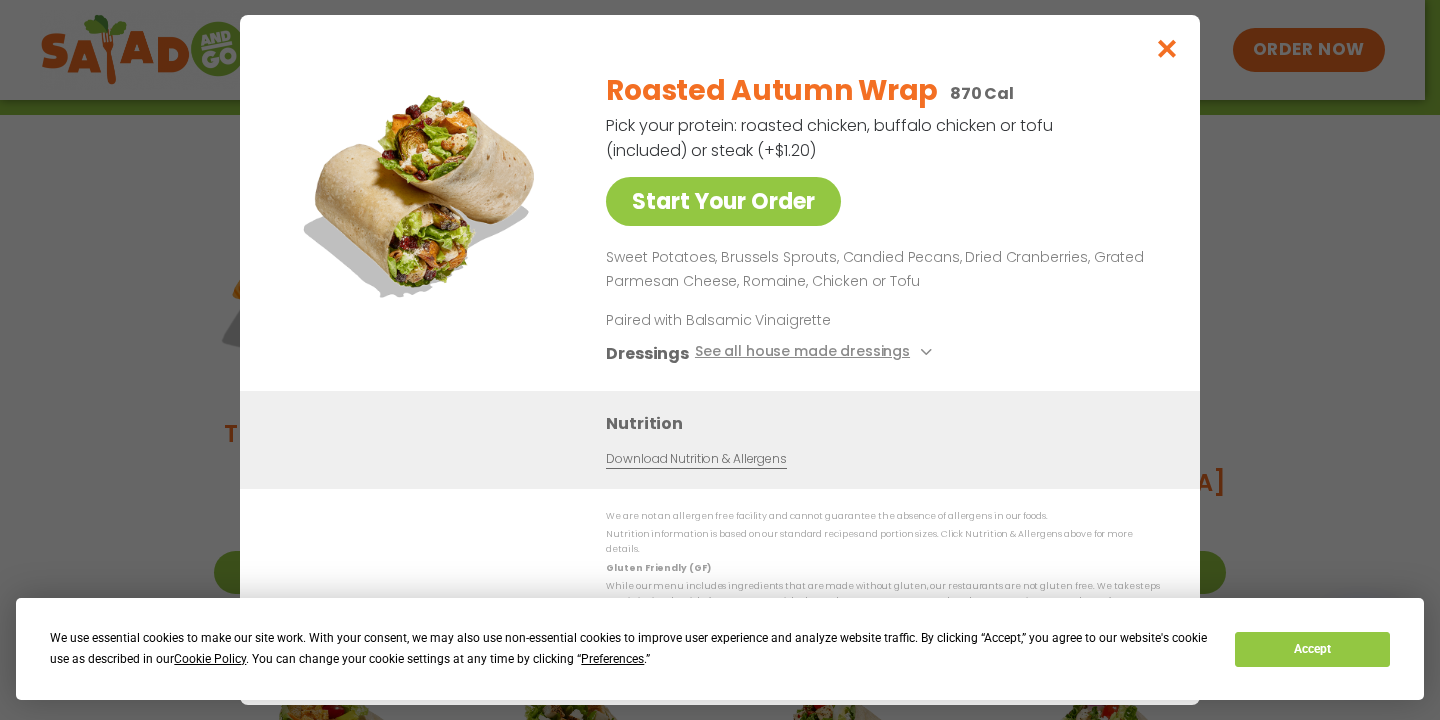 click on "See all house made dressings" at bounding box center (816, 353) 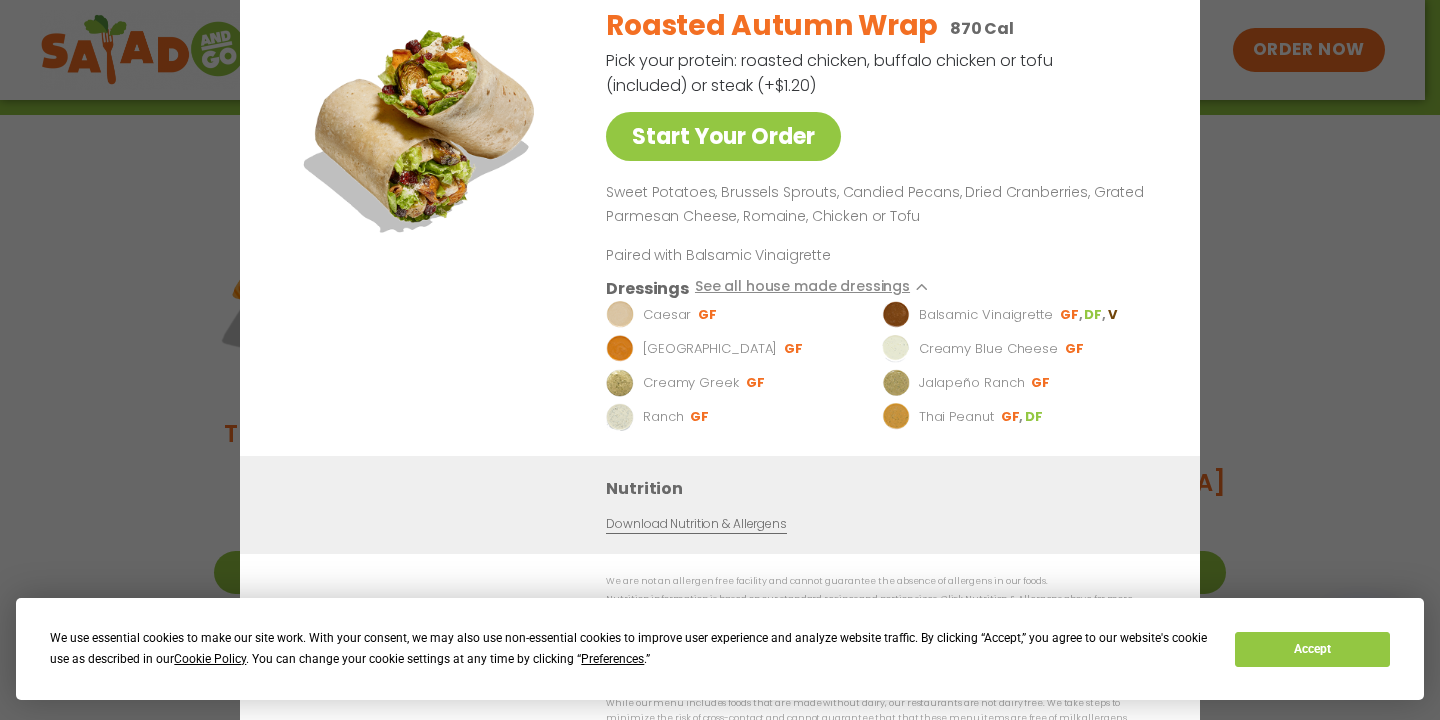 click on "BBQ Ranch GF" at bounding box center [741, 349] 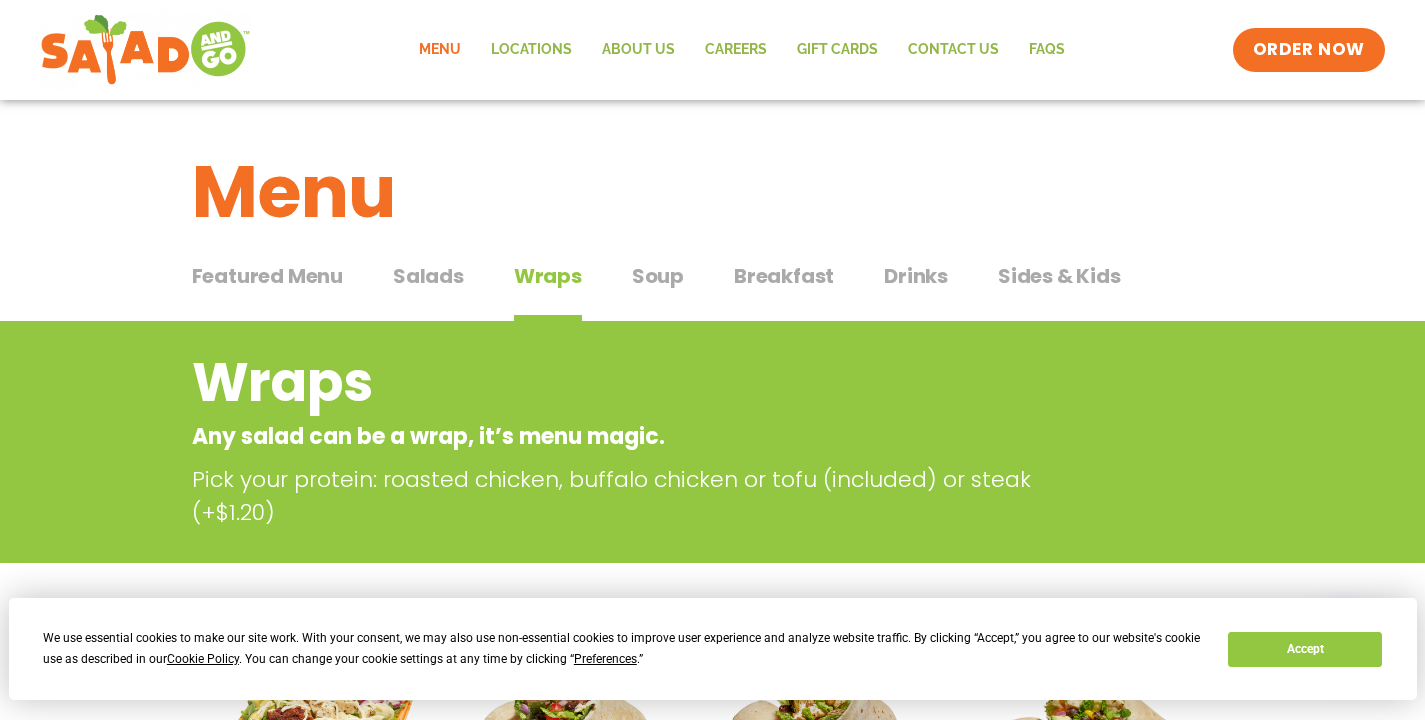 scroll, scrollTop: 0, scrollLeft: 0, axis: both 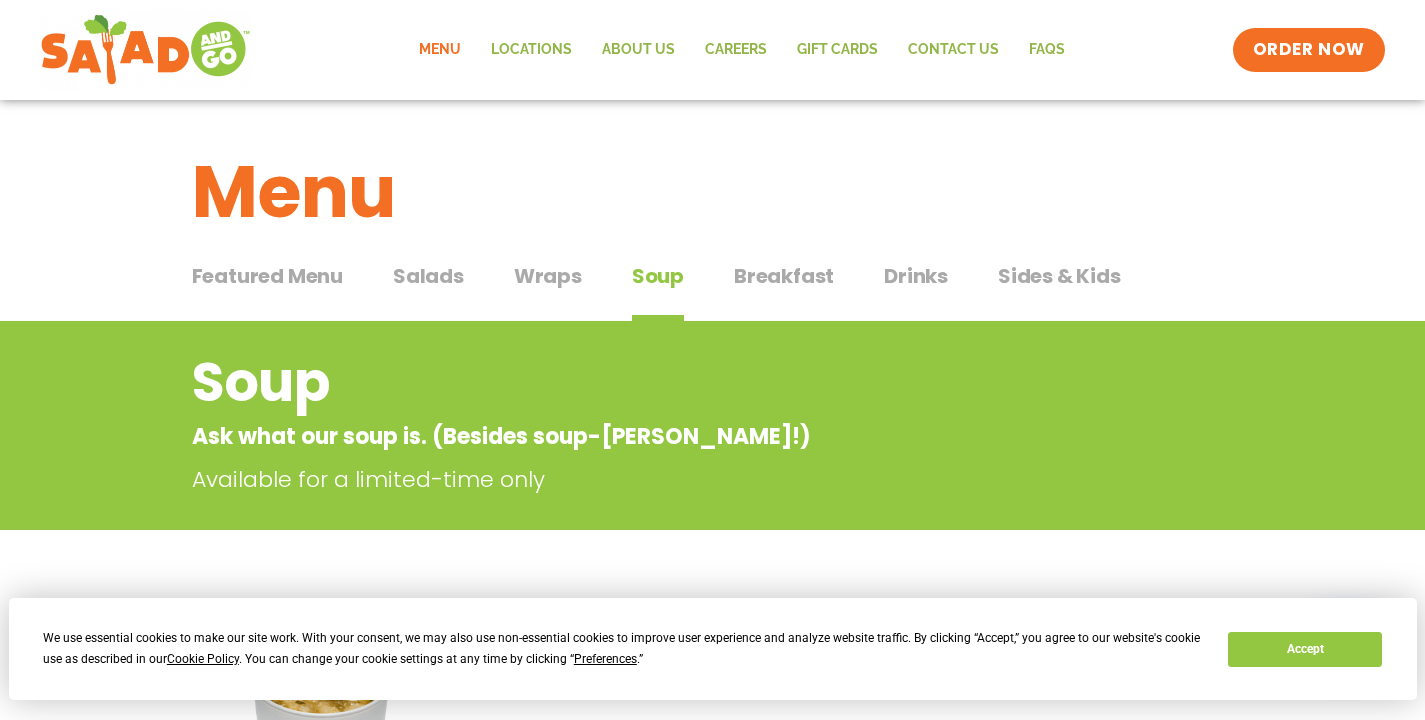 click on "Breakfast" at bounding box center [784, 276] 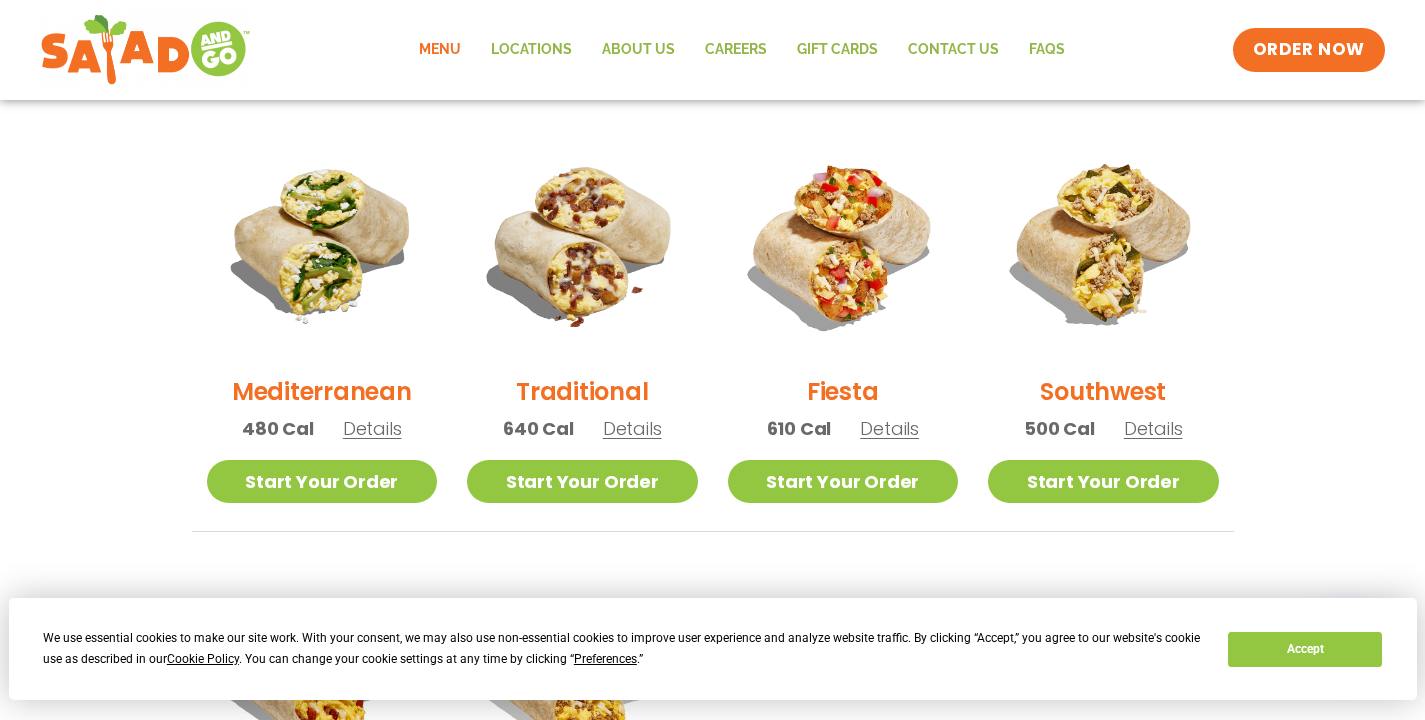 scroll, scrollTop: 499, scrollLeft: 0, axis: vertical 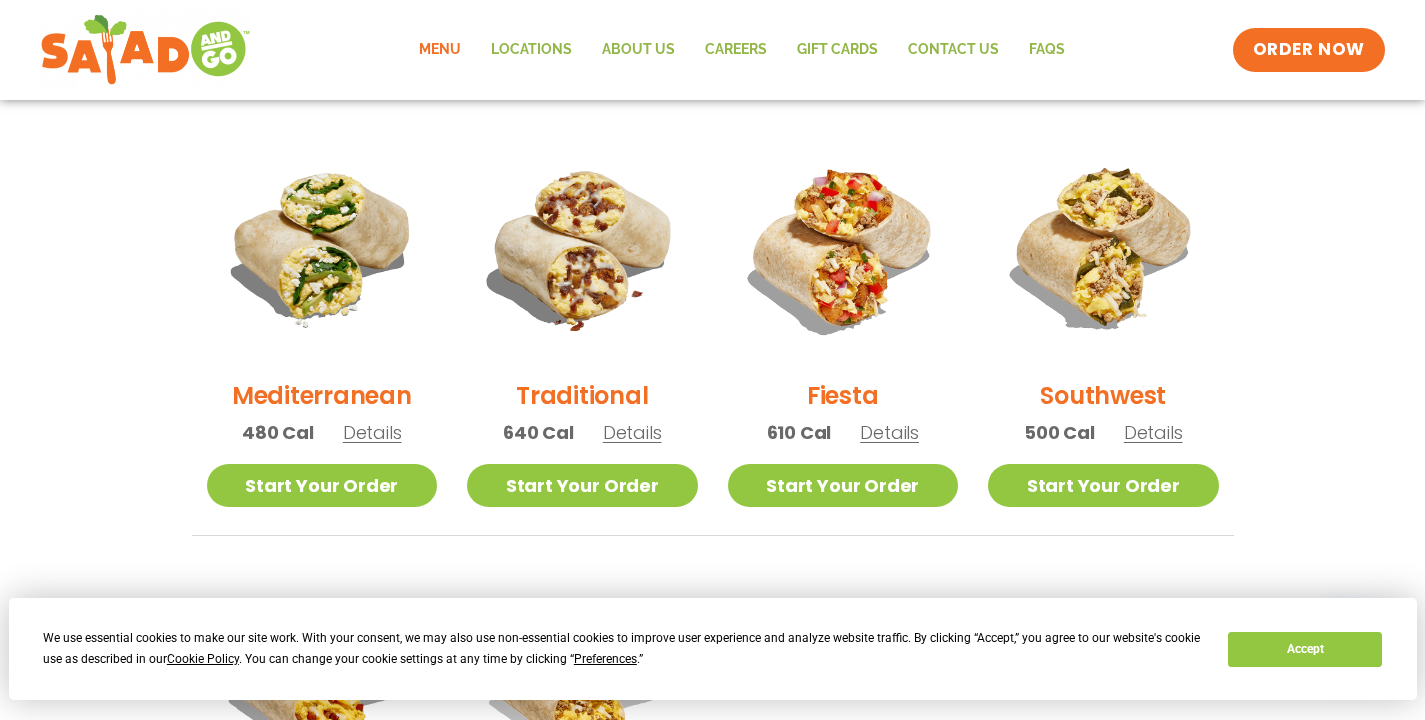 click on "Details" at bounding box center (372, 432) 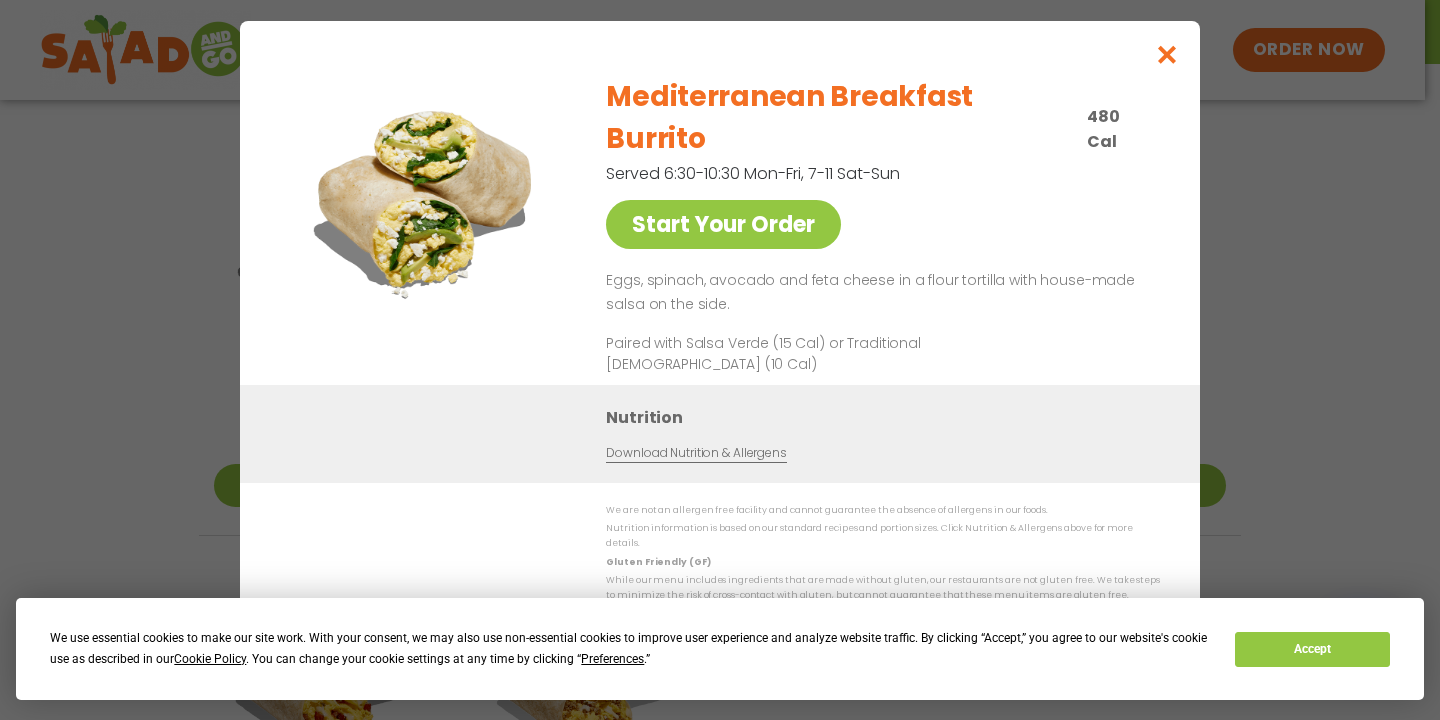 click at bounding box center (1167, 54) 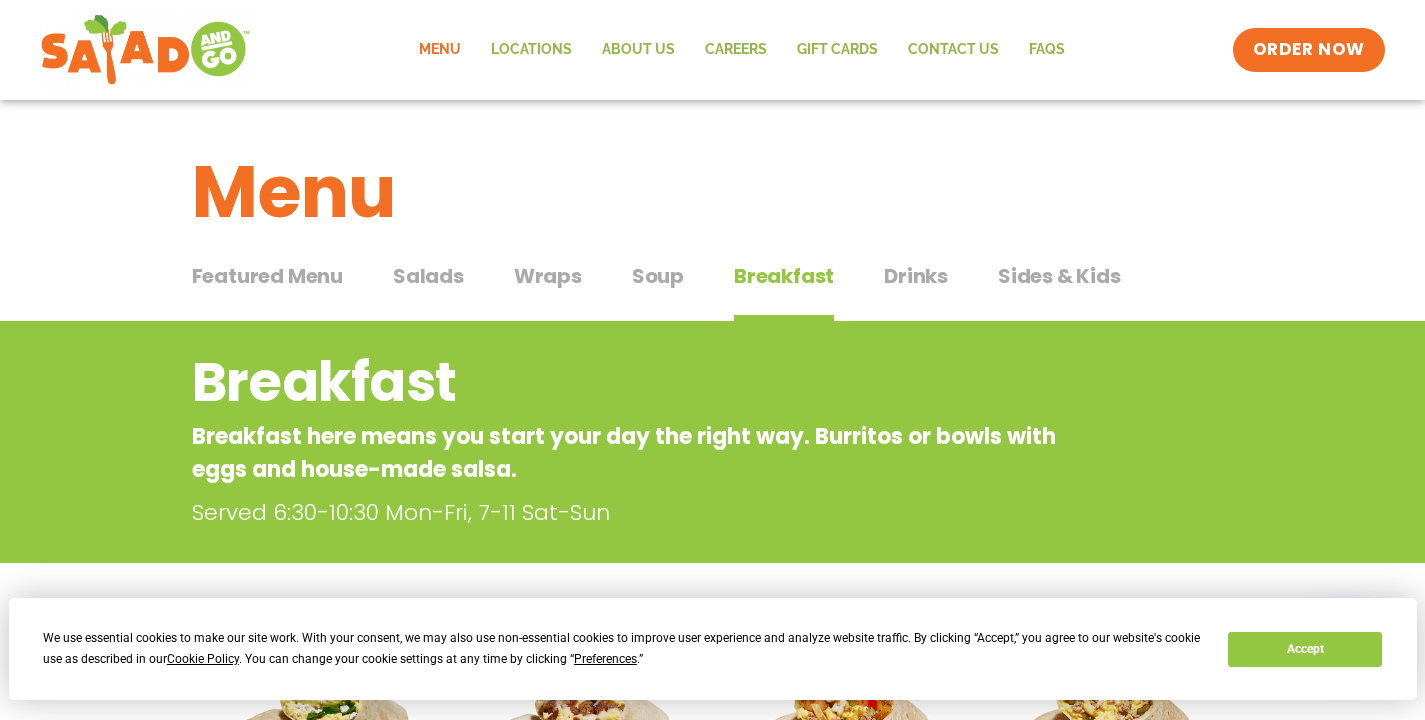 scroll, scrollTop: 0, scrollLeft: 0, axis: both 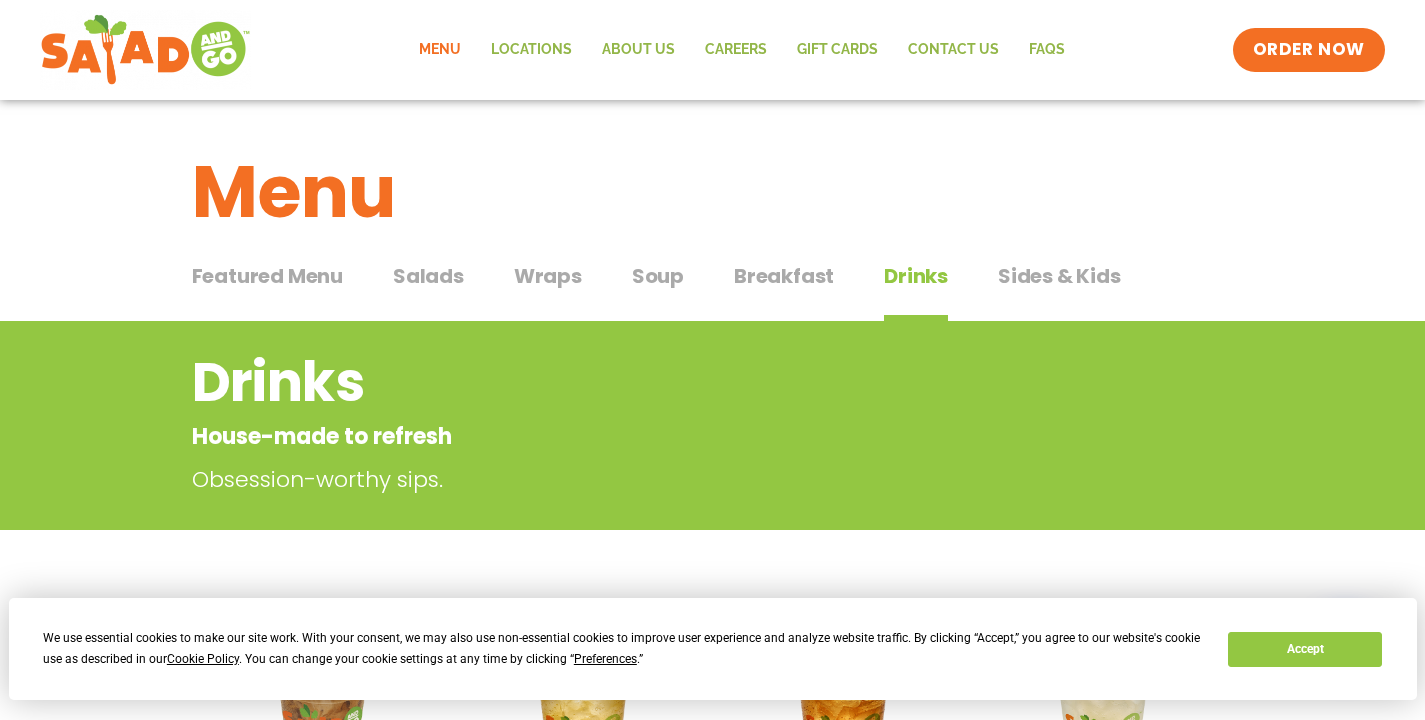 click on "Sides & Kids" at bounding box center [1059, 276] 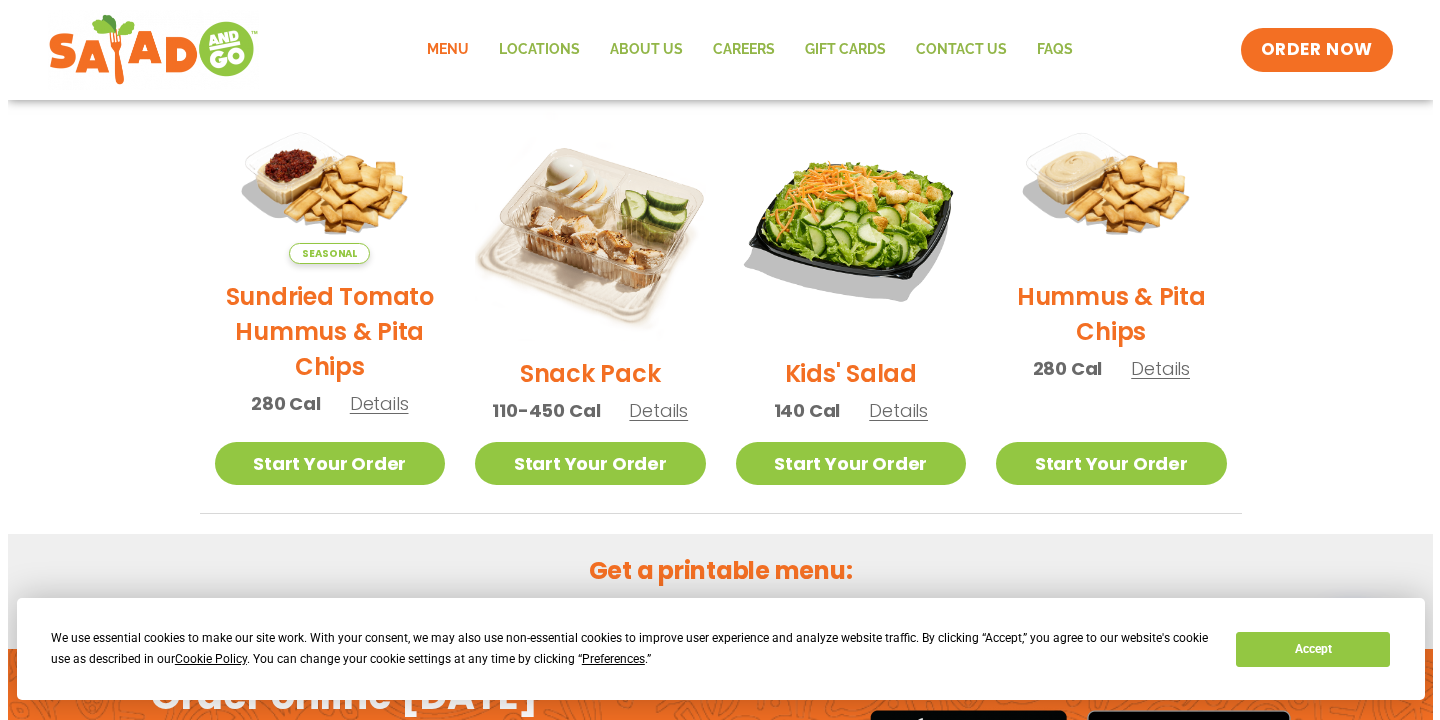 scroll, scrollTop: 491, scrollLeft: 0, axis: vertical 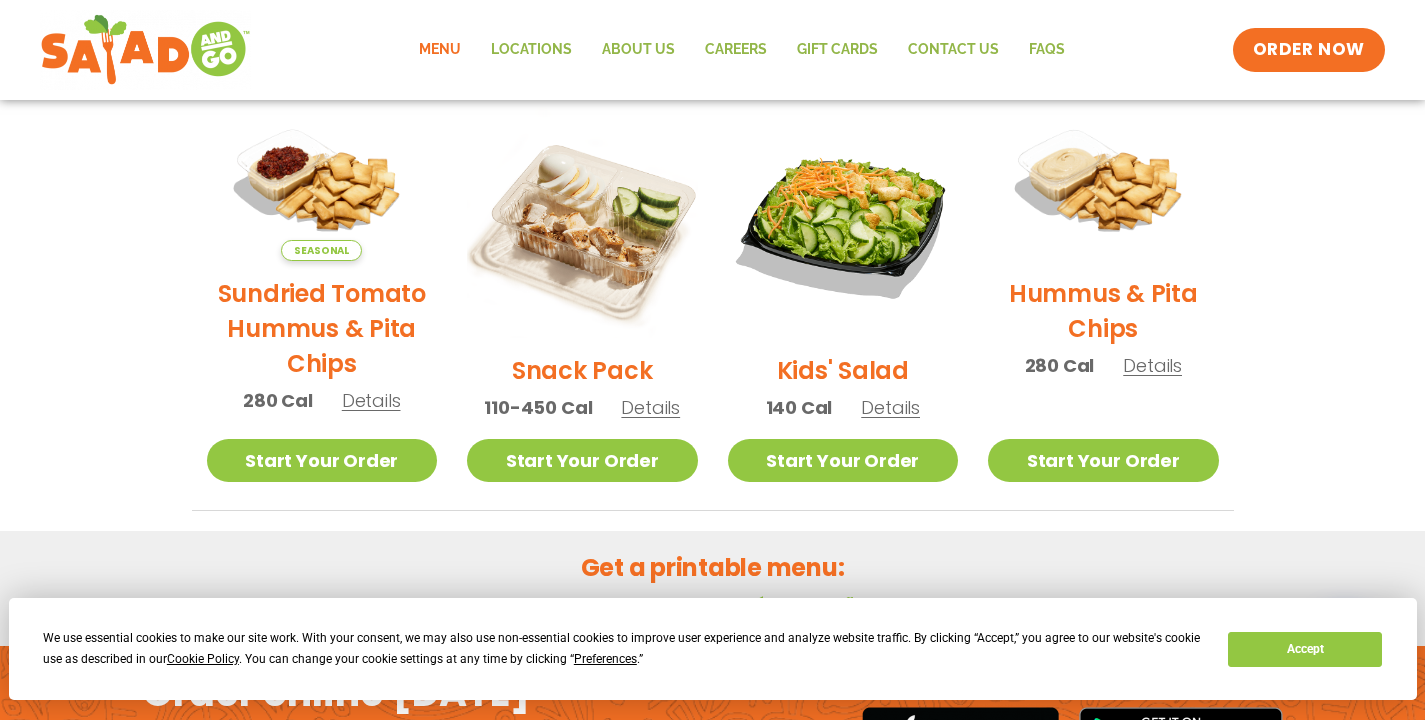 click on "Details" at bounding box center (650, 407) 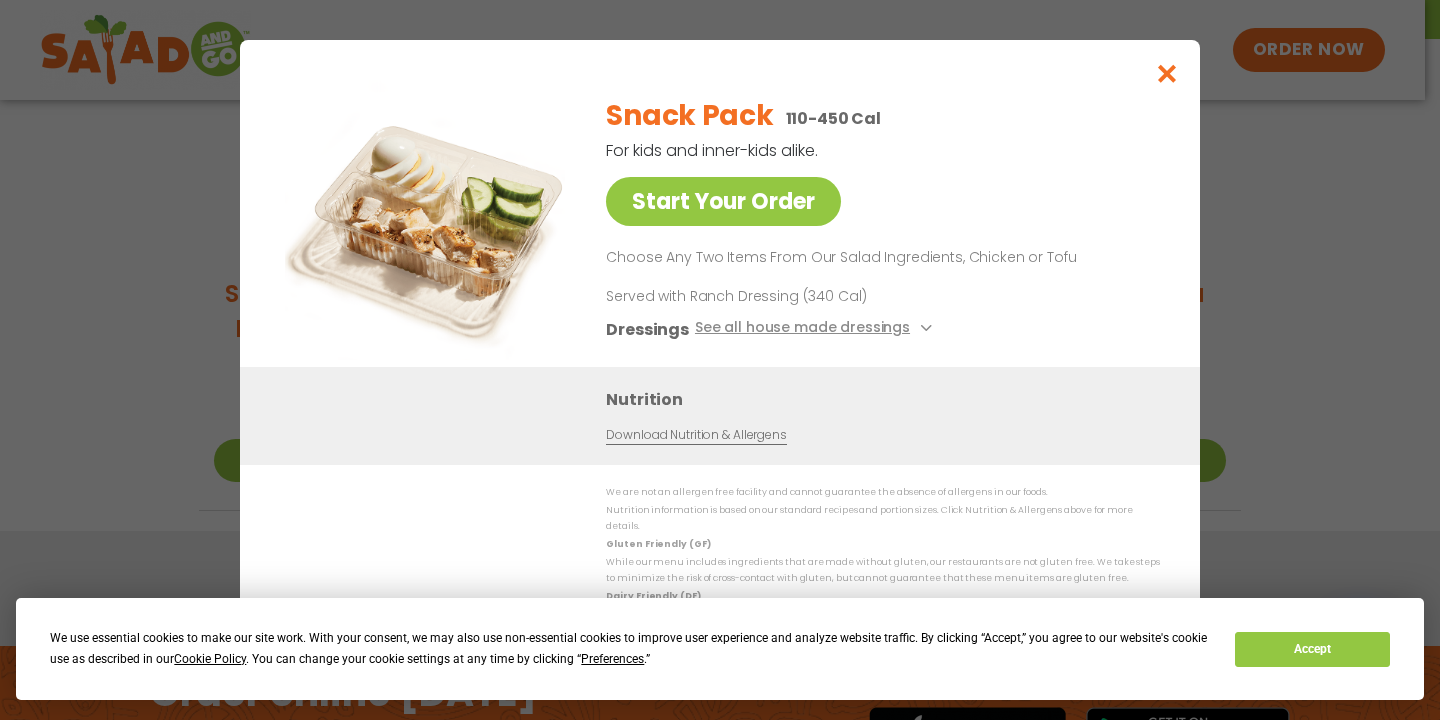 click at bounding box center (1167, 73) 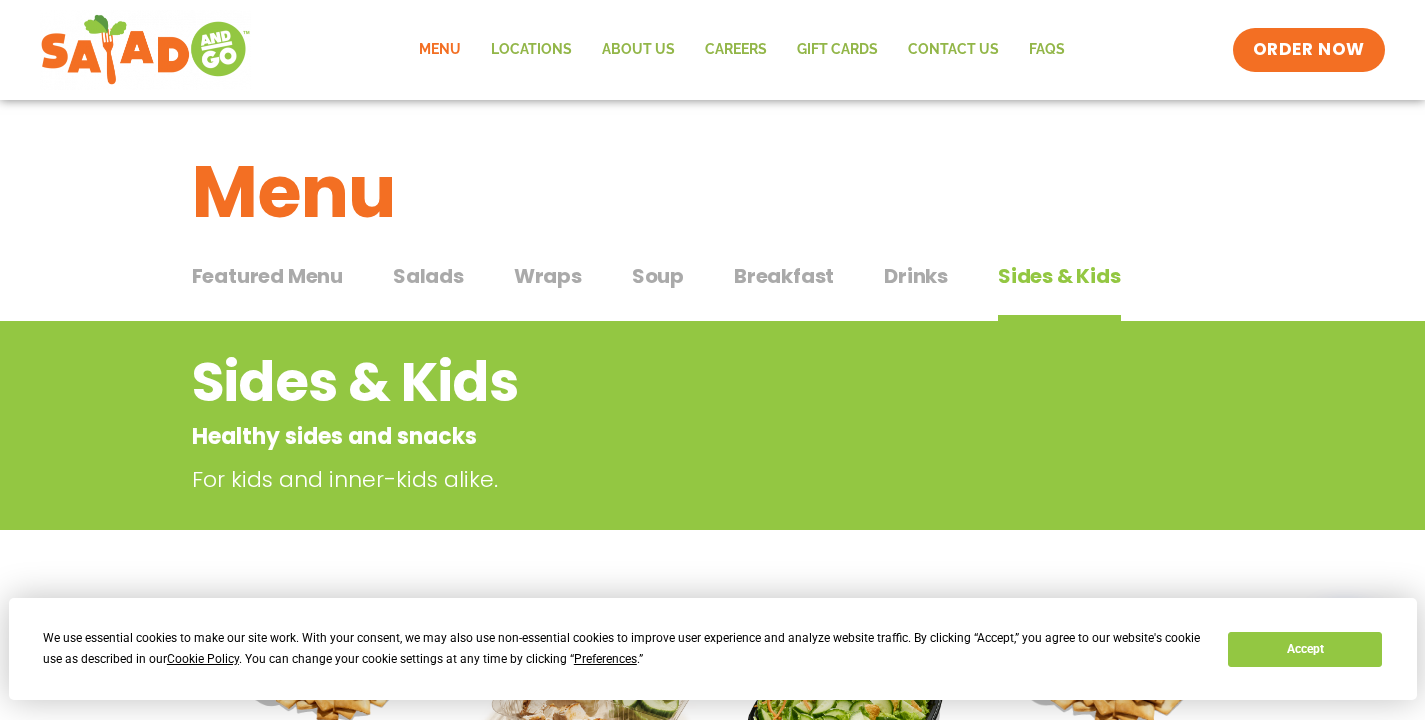 scroll, scrollTop: 0, scrollLeft: 0, axis: both 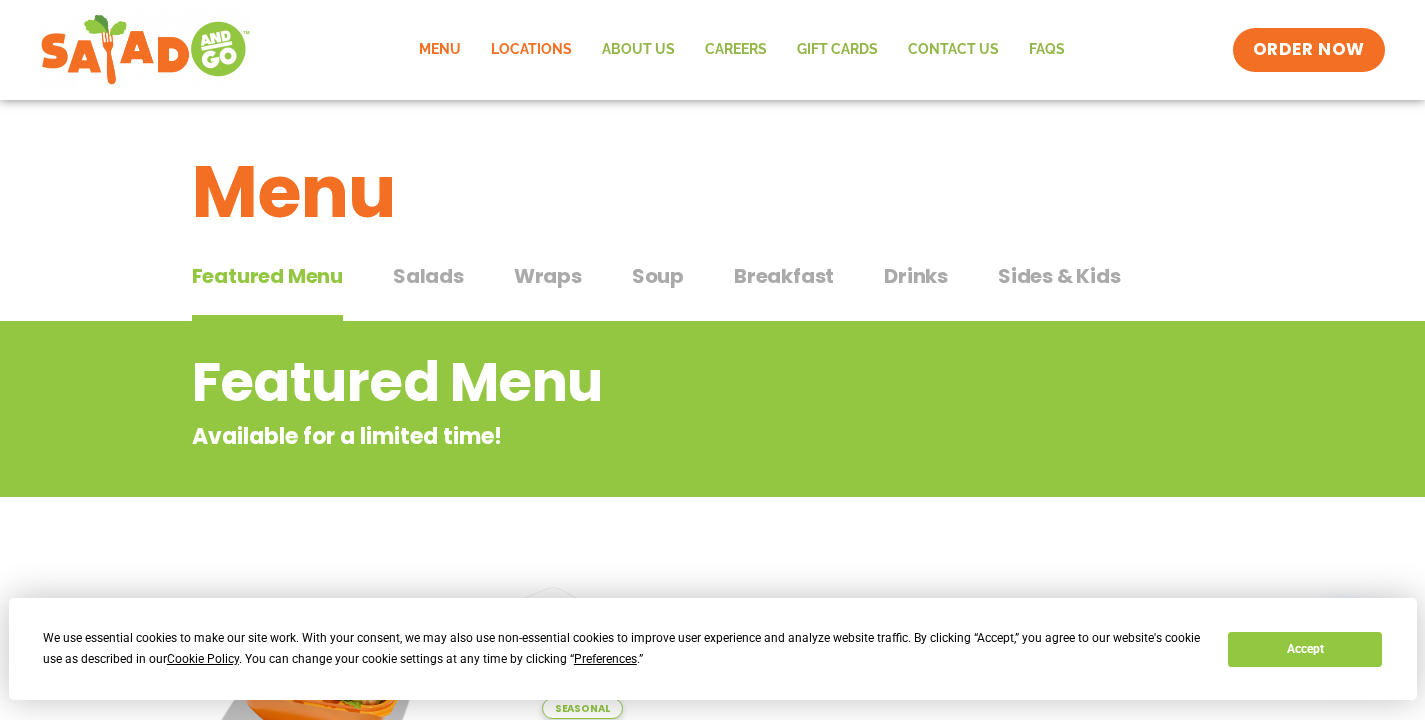 click on "Locations" 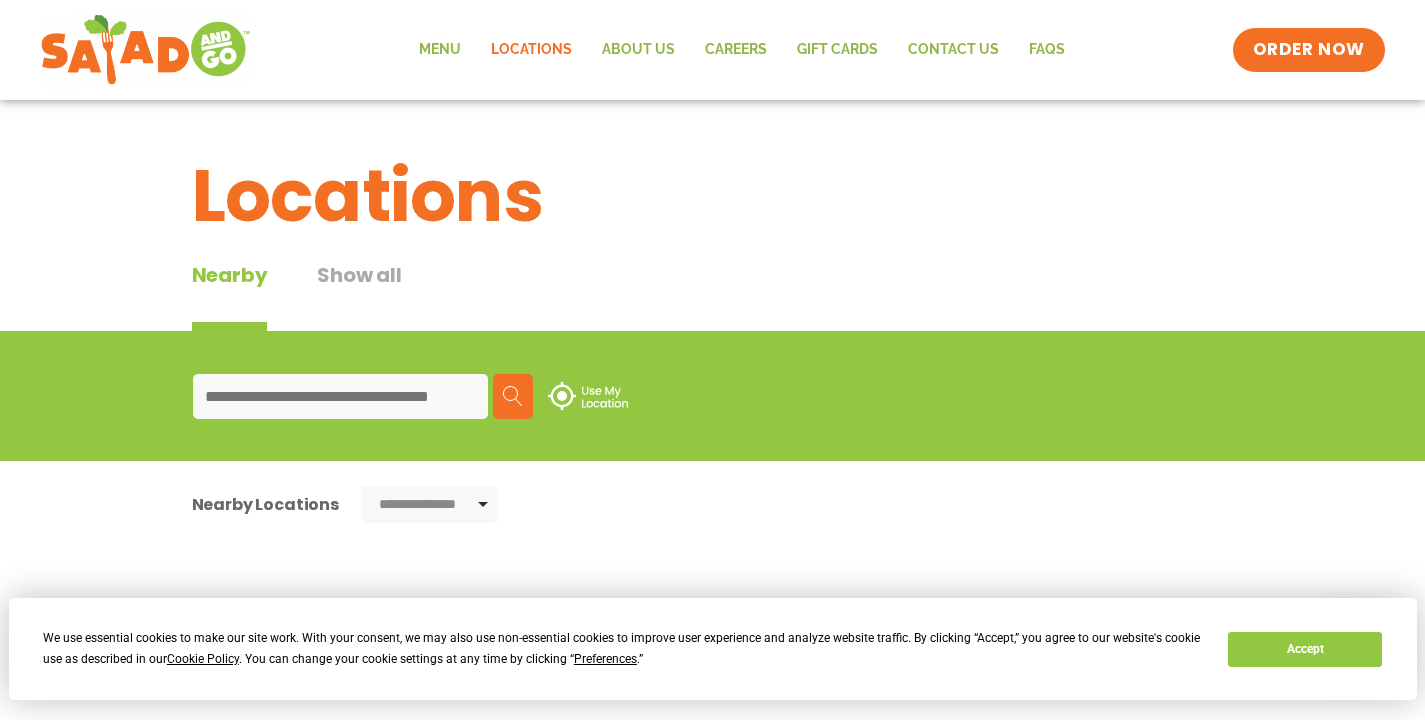 scroll, scrollTop: 0, scrollLeft: 0, axis: both 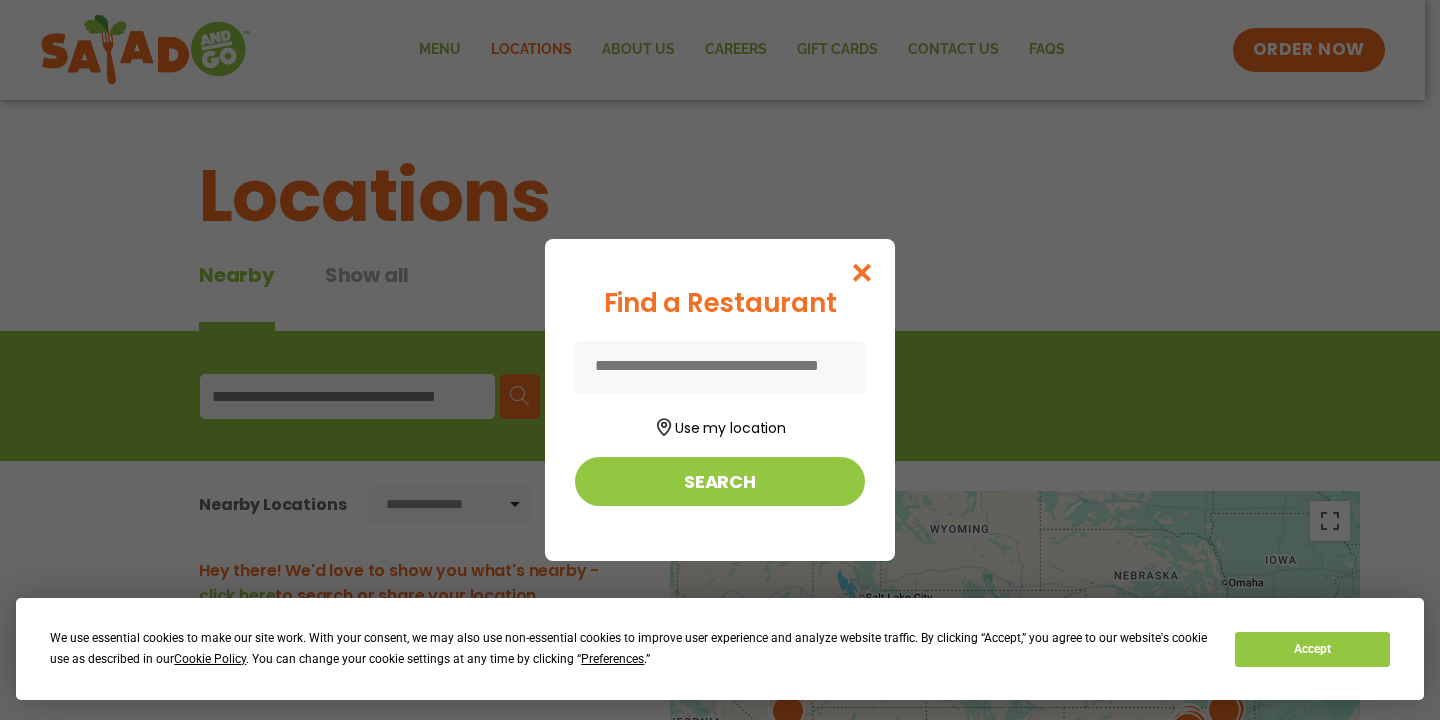 click at bounding box center [720, 367] 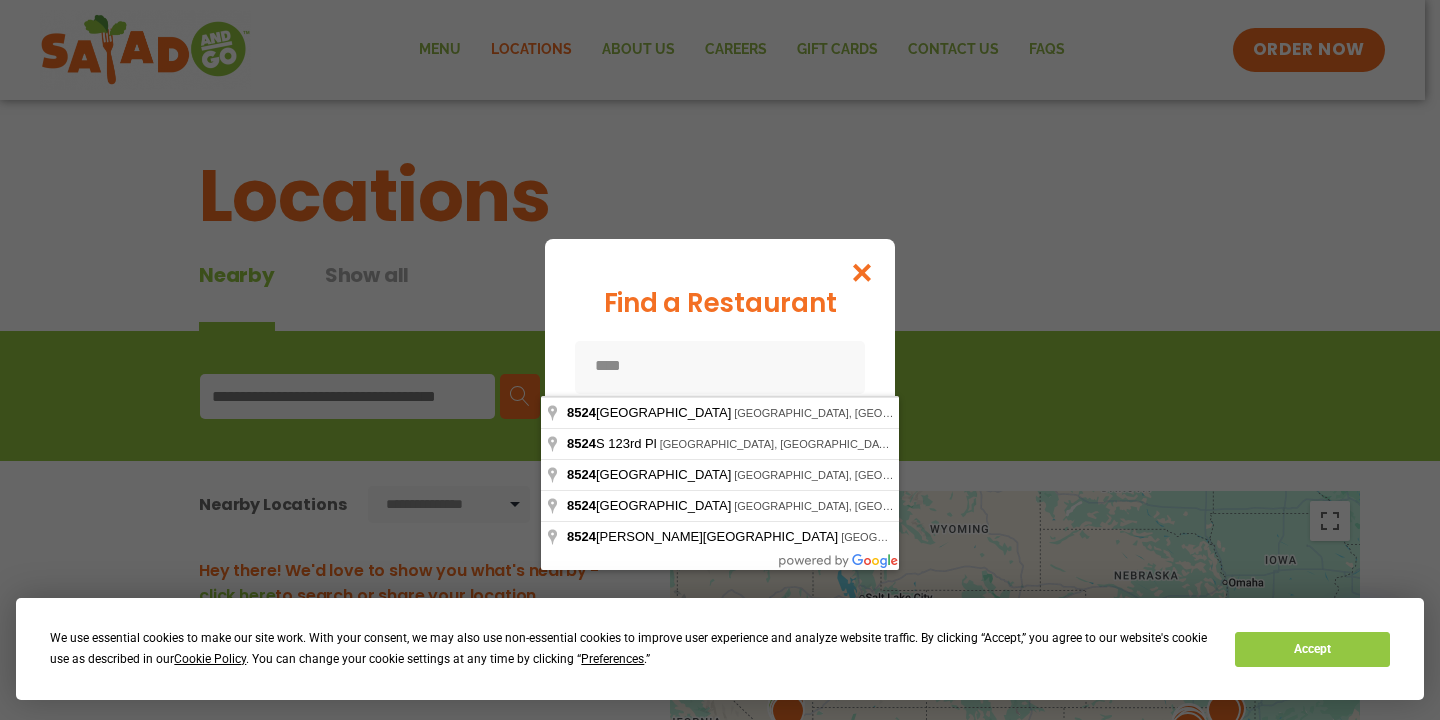 type on "*****" 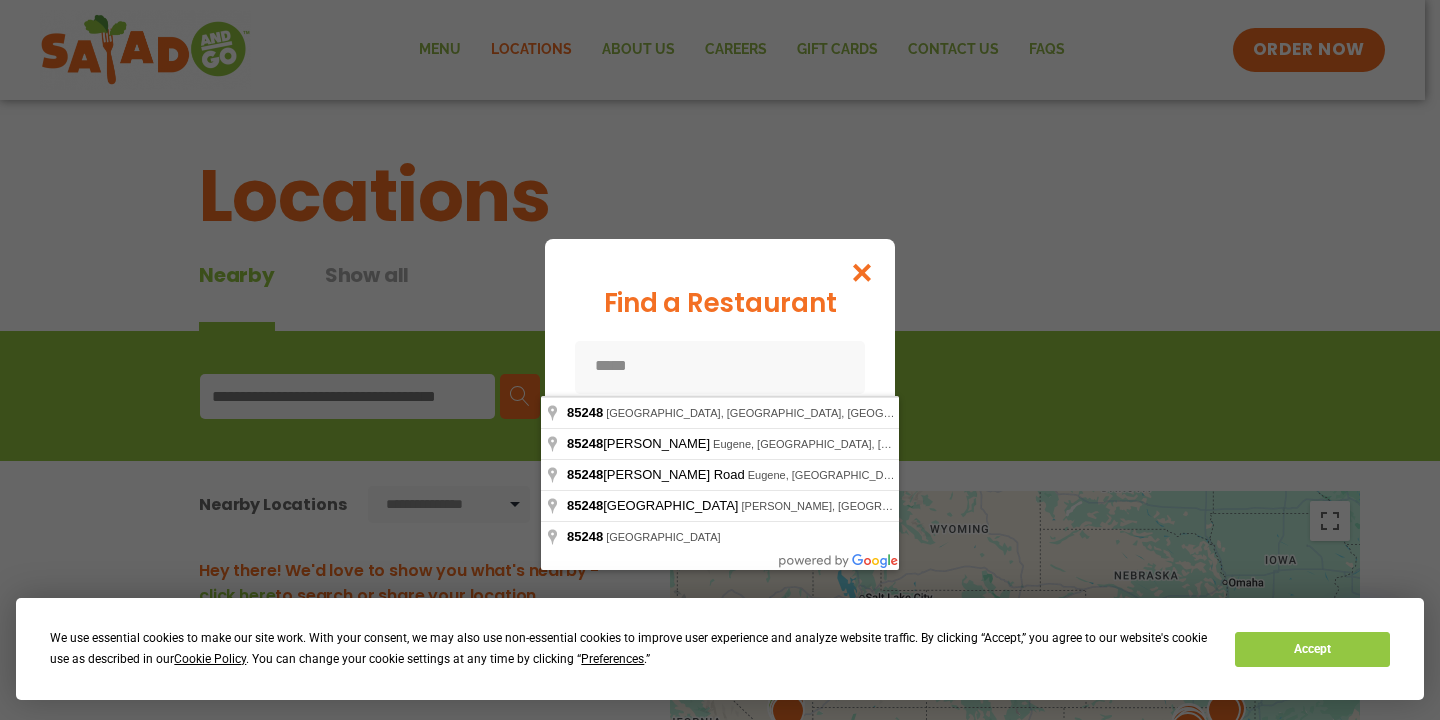 type on "*****" 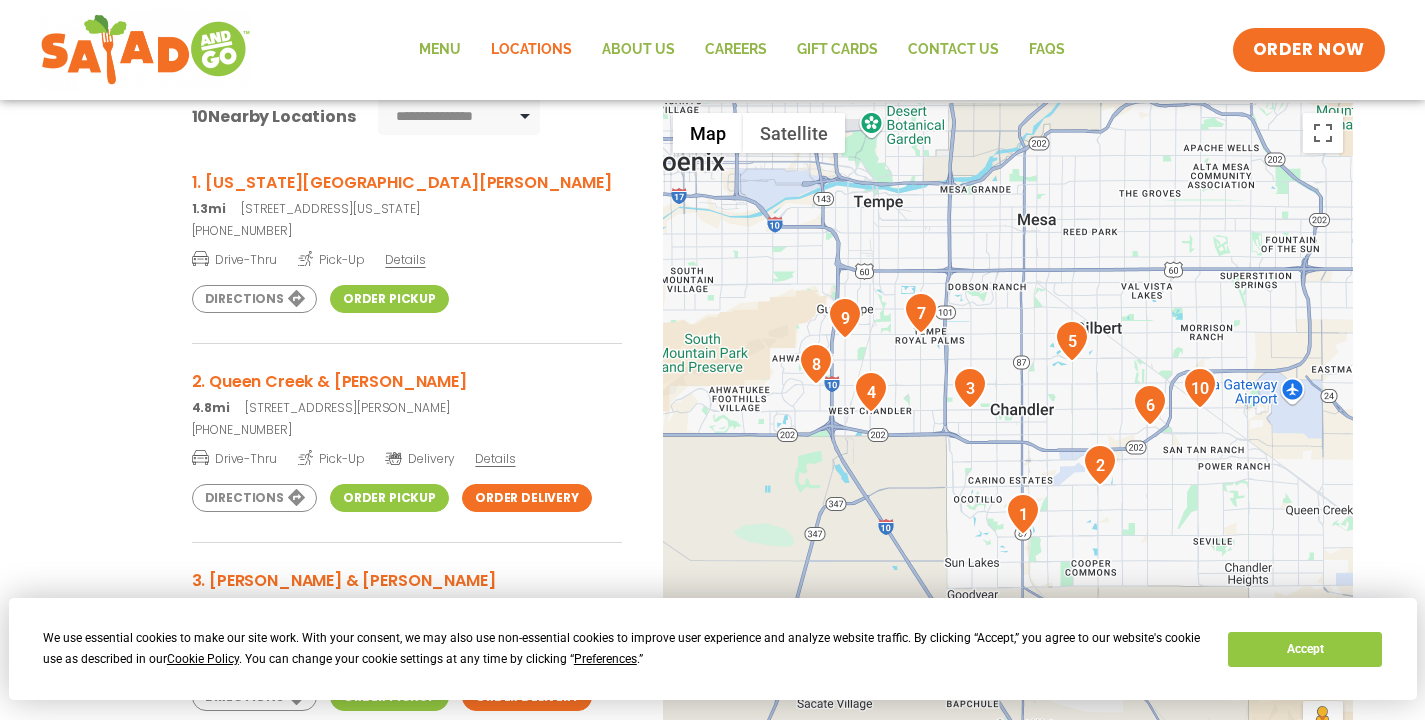 scroll, scrollTop: 368, scrollLeft: 0, axis: vertical 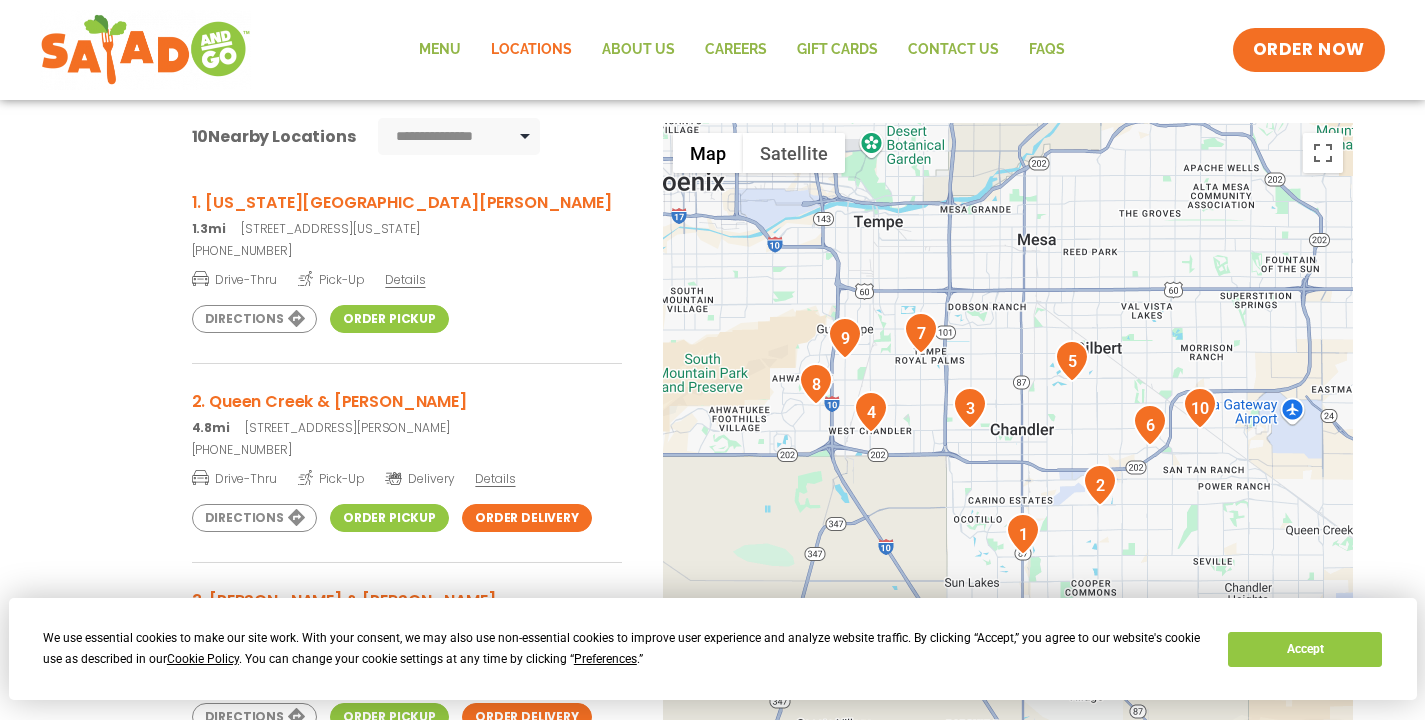 click on "Order Pickup" at bounding box center (389, 319) 